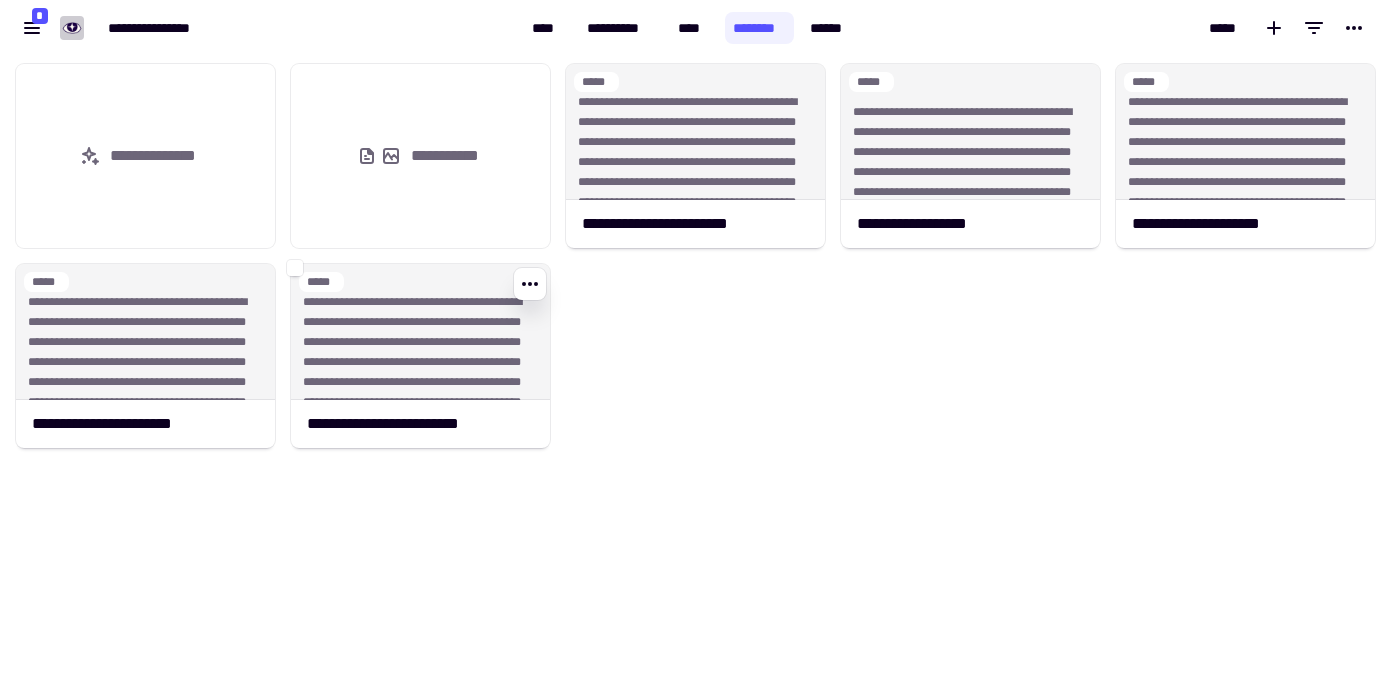 scroll, scrollTop: 0, scrollLeft: 0, axis: both 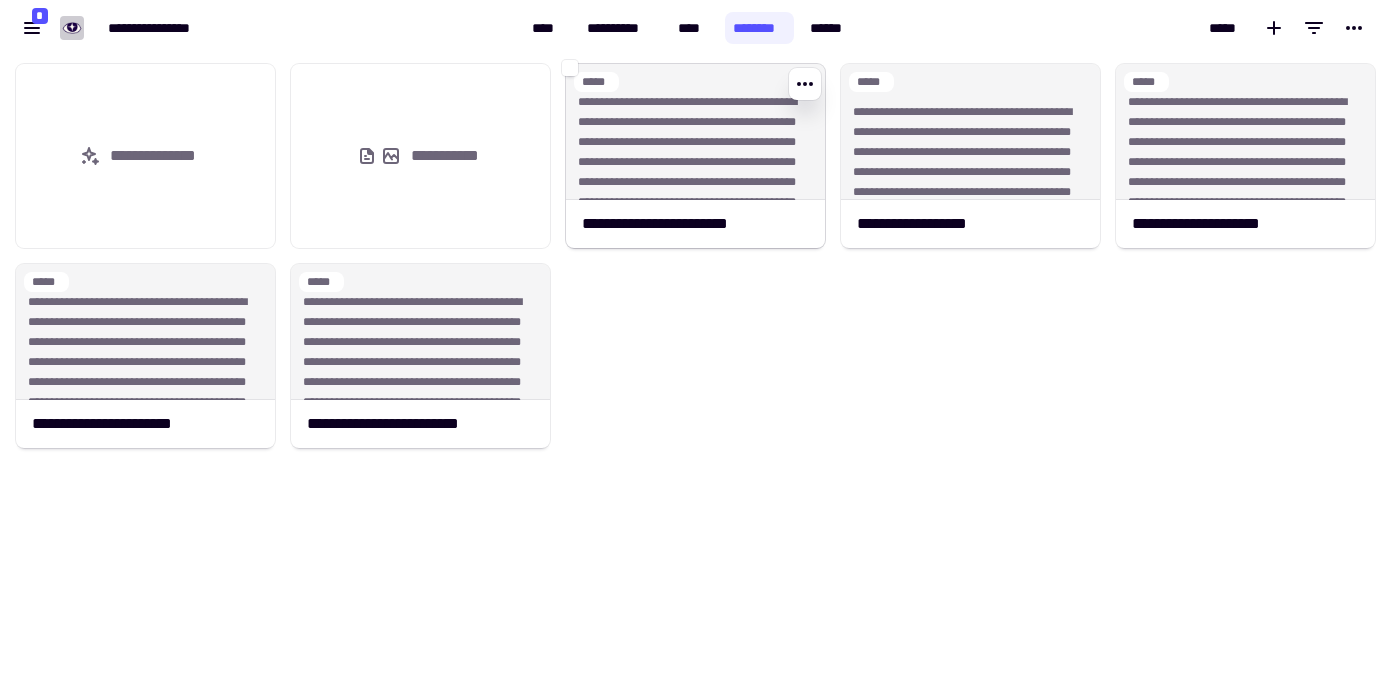 click on "**********" 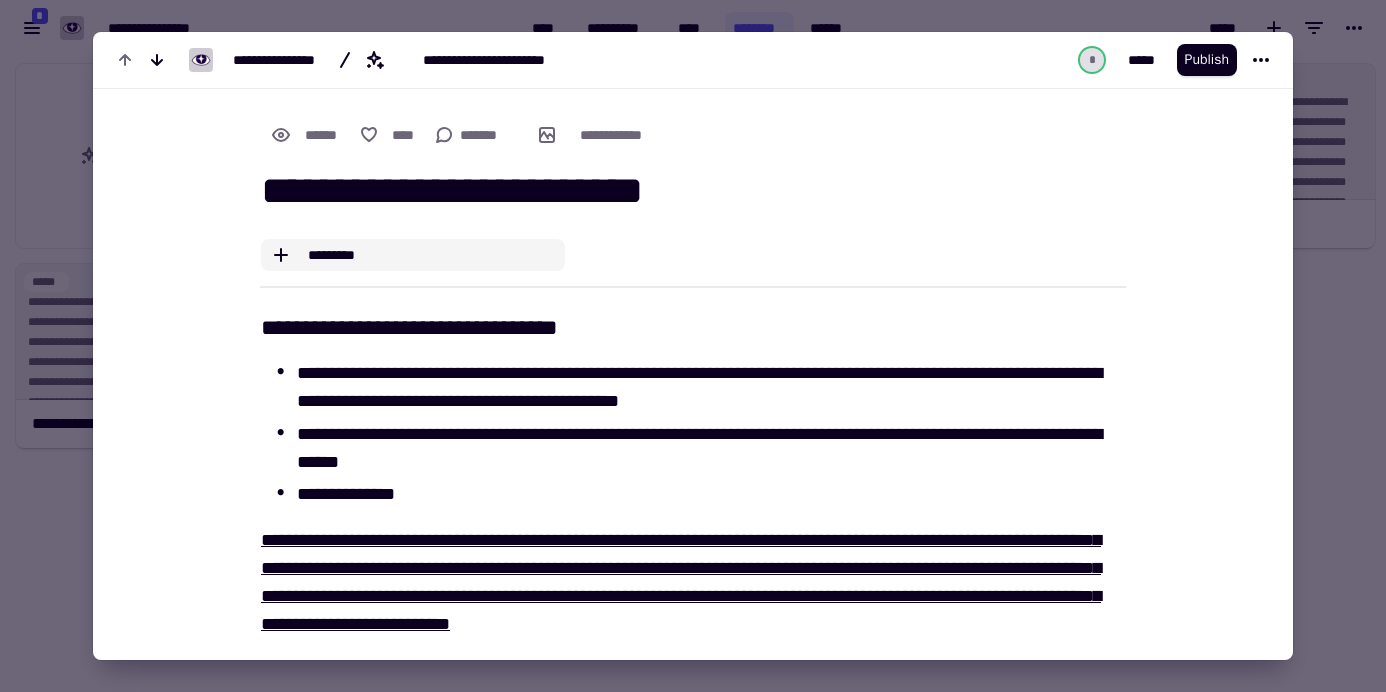 scroll, scrollTop: 7, scrollLeft: 0, axis: vertical 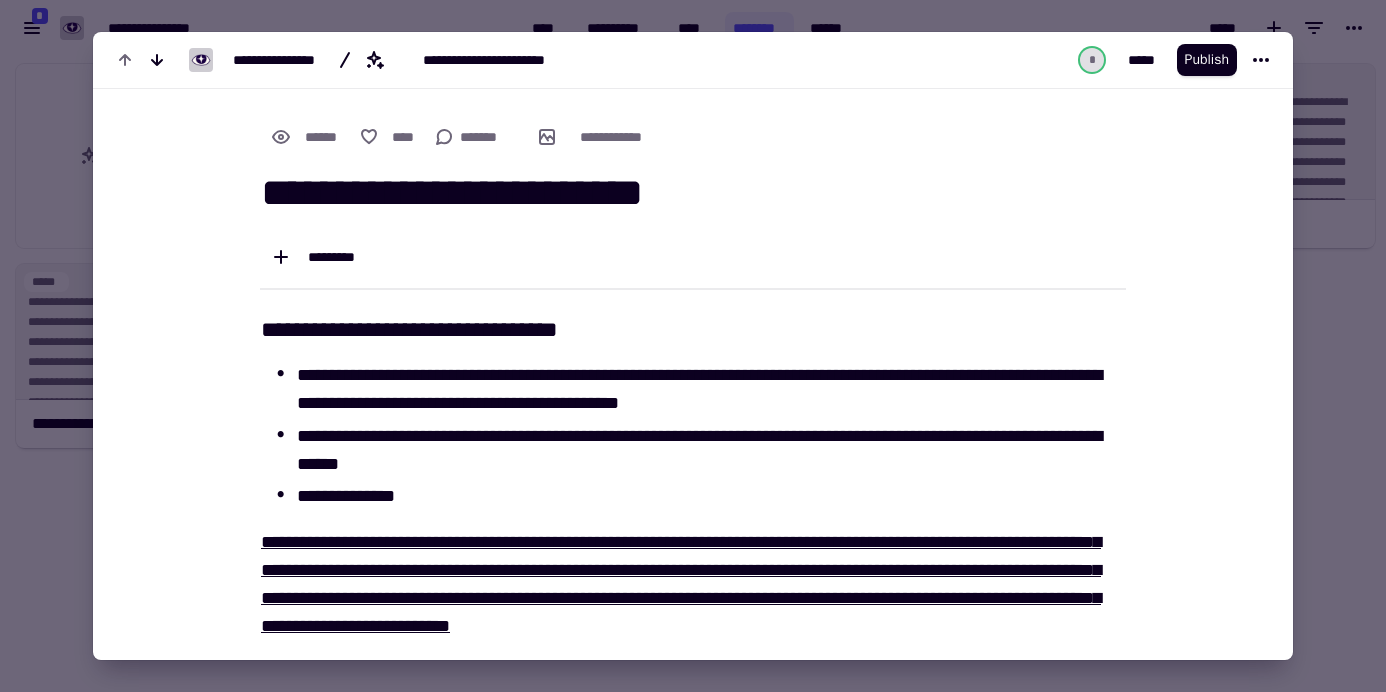 drag, startPoint x: 256, startPoint y: 193, endPoint x: 766, endPoint y: 199, distance: 510.03528 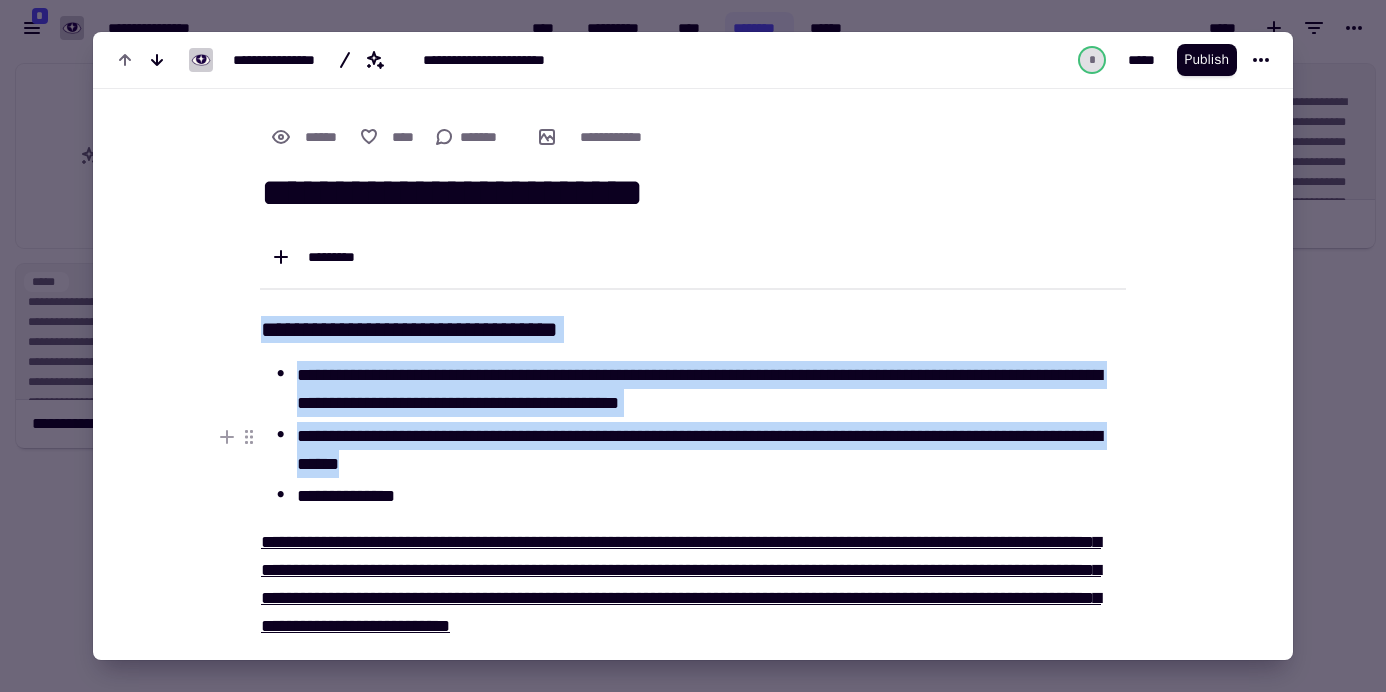 drag, startPoint x: 255, startPoint y: 326, endPoint x: 468, endPoint y: 452, distance: 247.47726 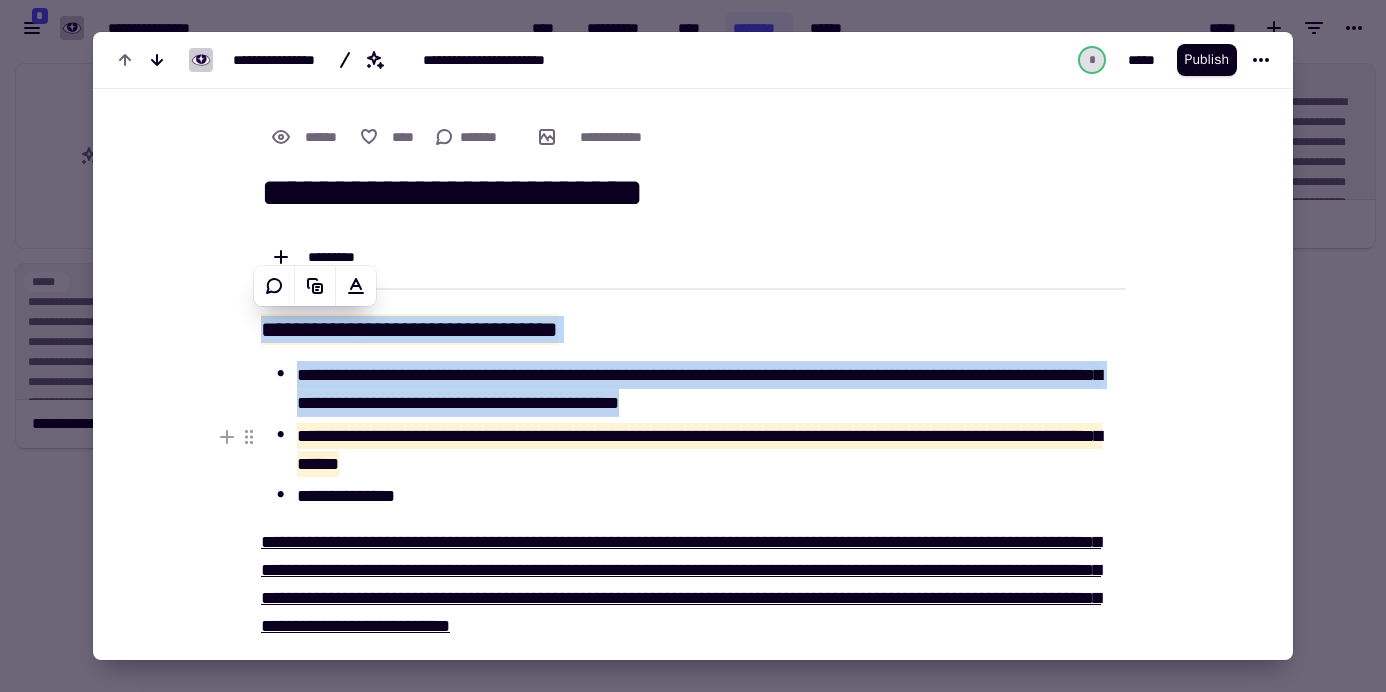 copy on "**********" 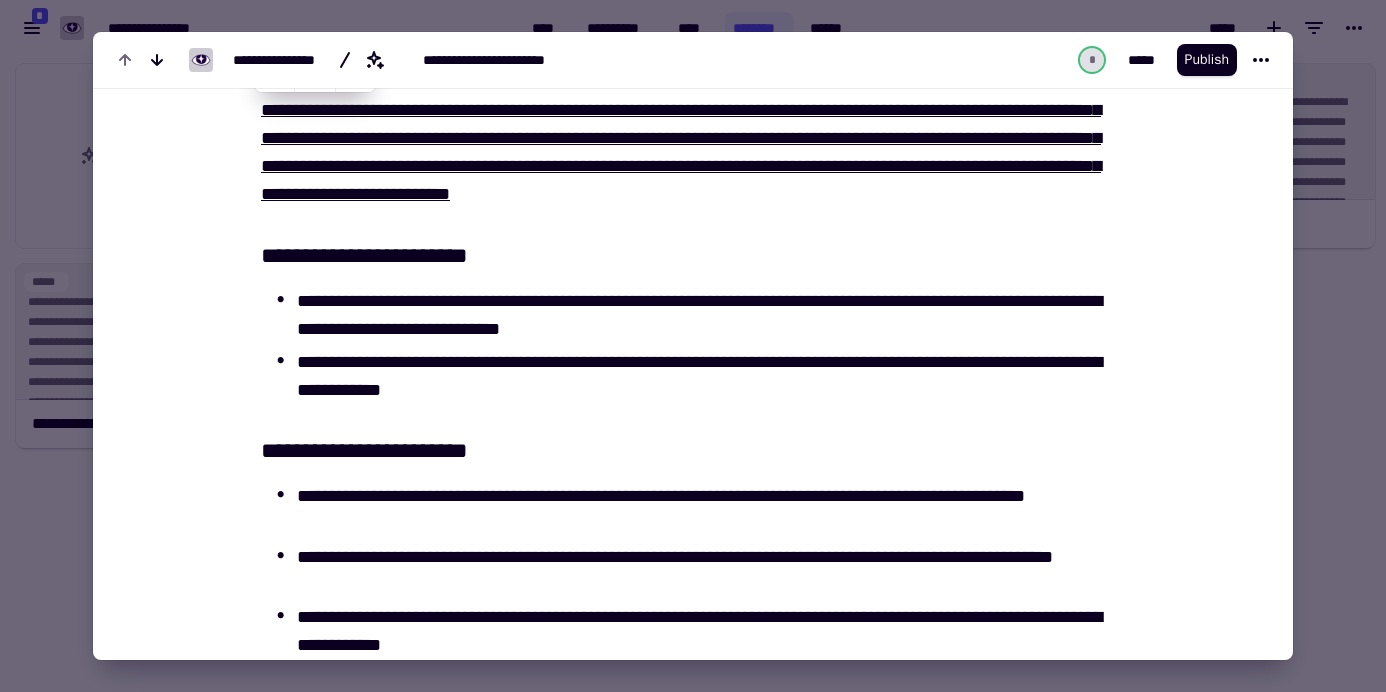 scroll, scrollTop: 443, scrollLeft: 0, axis: vertical 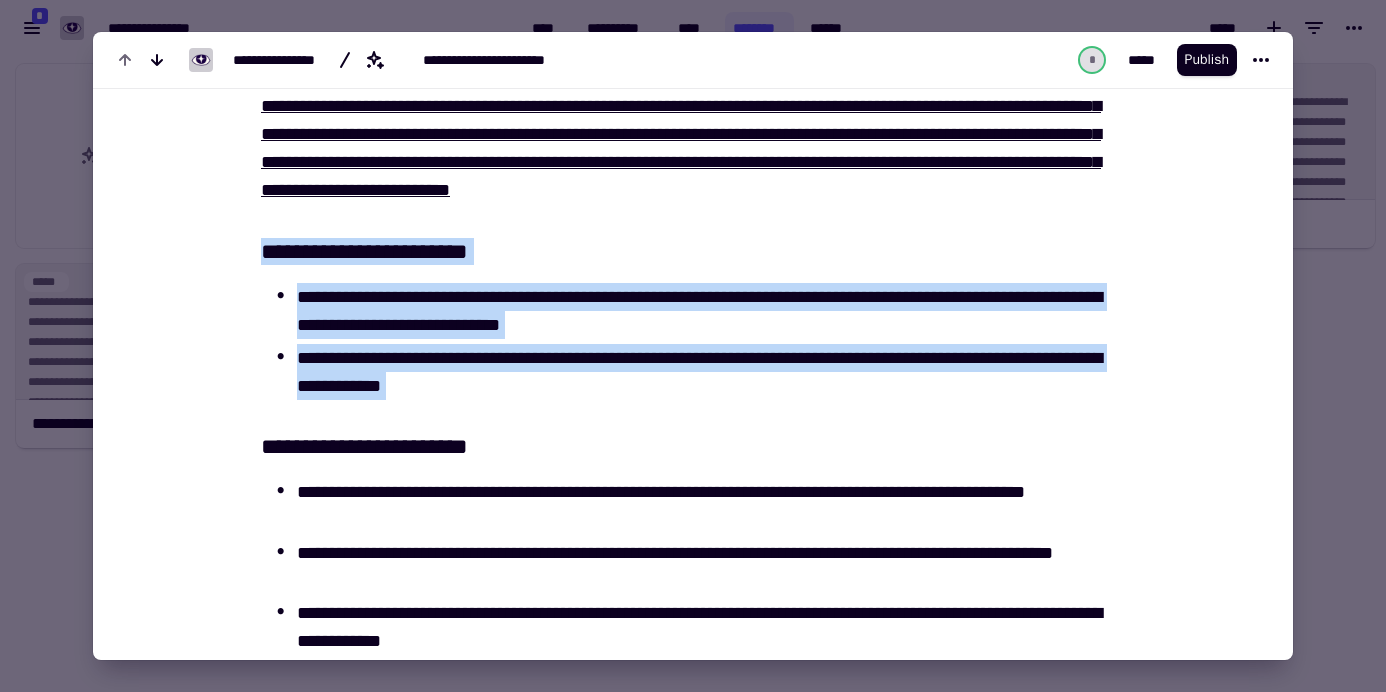 drag, startPoint x: 257, startPoint y: 248, endPoint x: 600, endPoint y: 425, distance: 385.97668 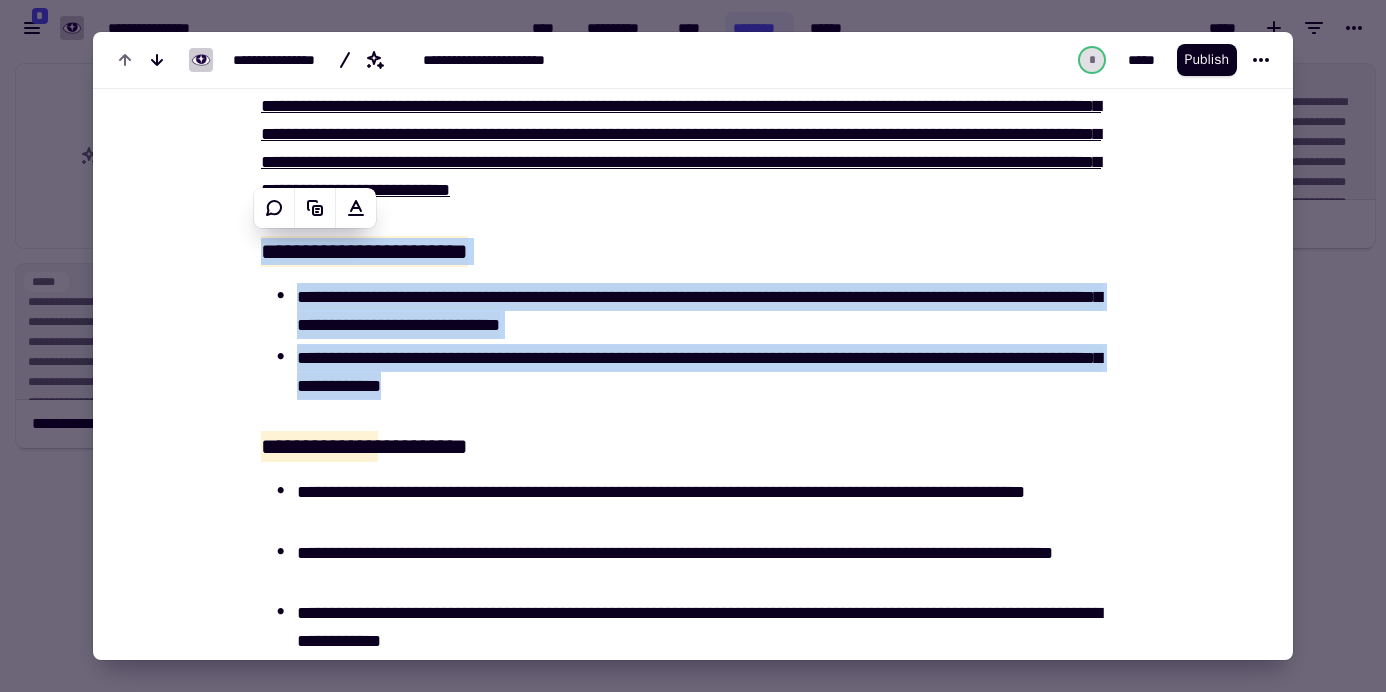 copy on "**********" 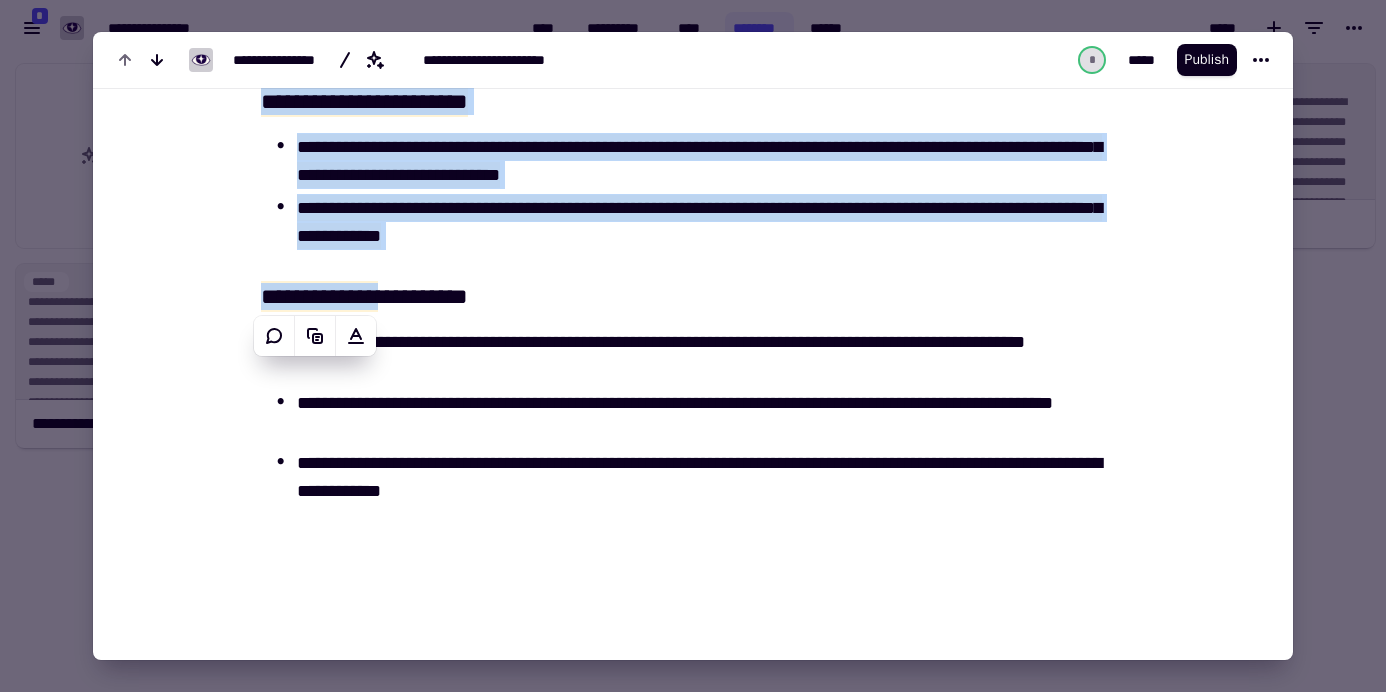 scroll, scrollTop: 596, scrollLeft: 0, axis: vertical 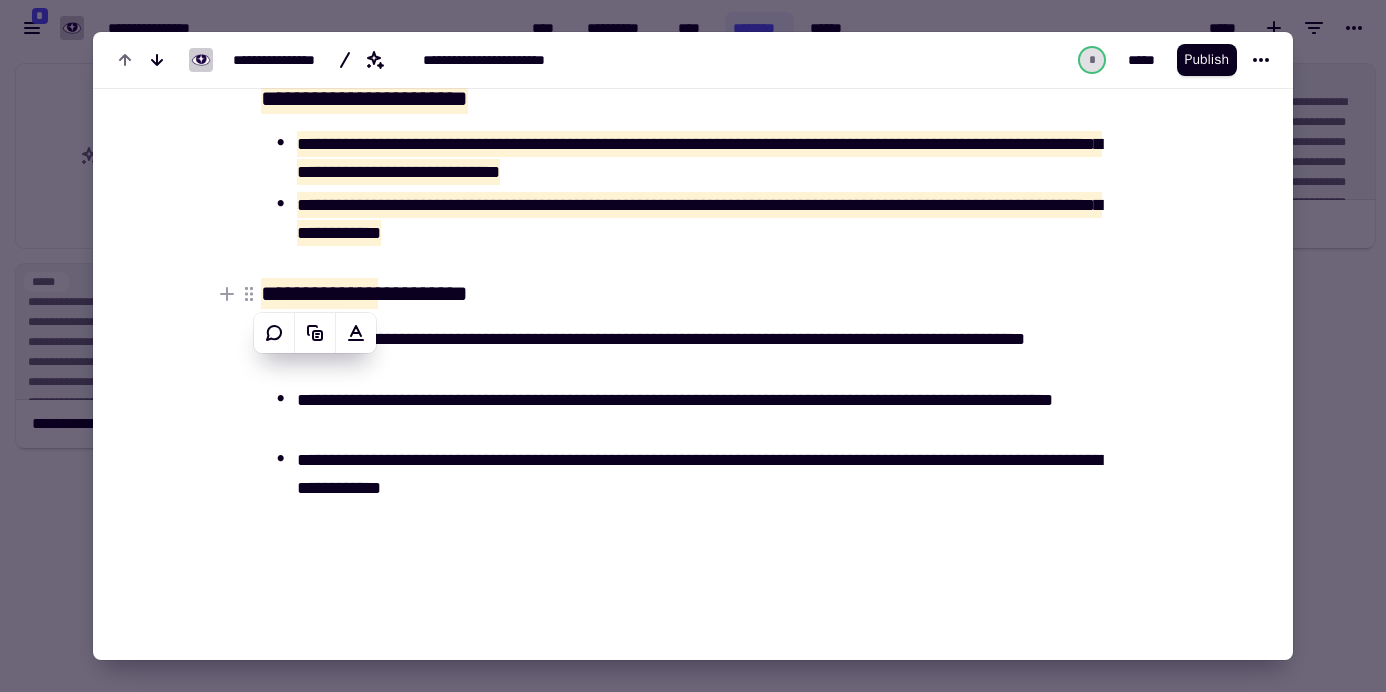 click on "**********" at bounding box center [693, 293] 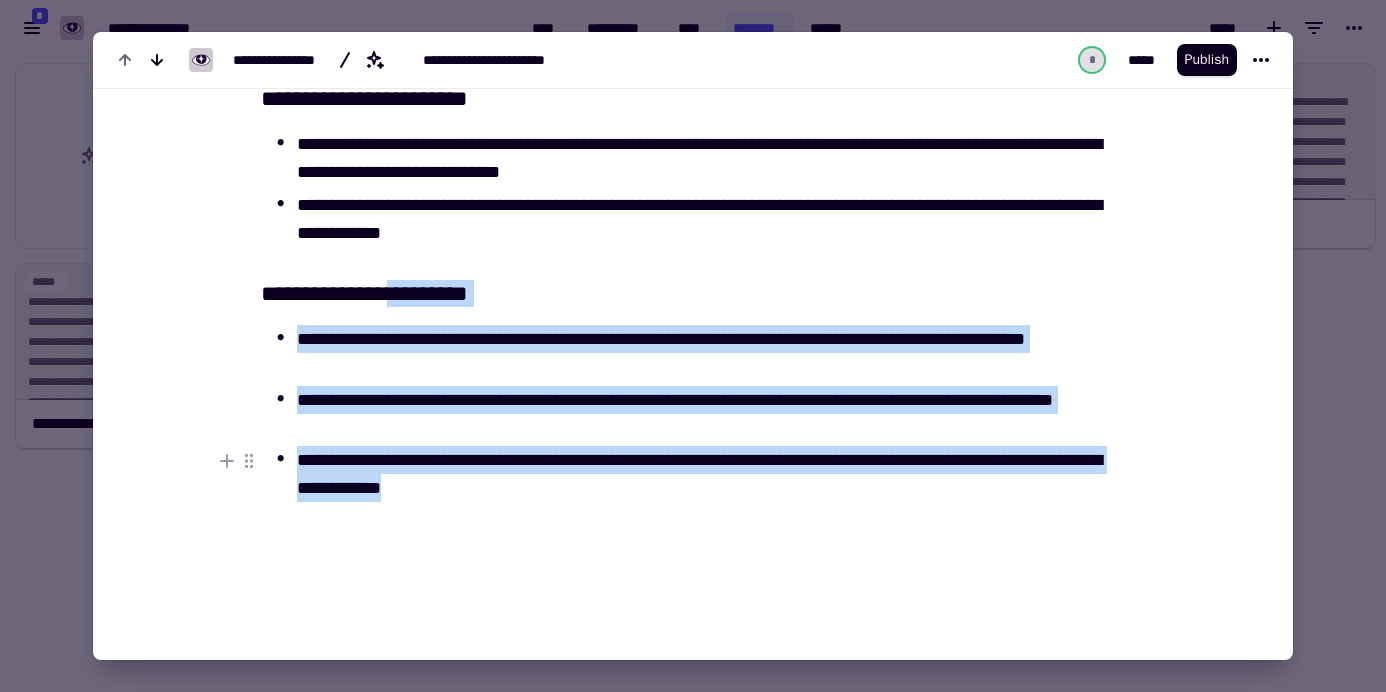 drag, startPoint x: 417, startPoint y: 297, endPoint x: 579, endPoint y: 487, distance: 249.6878 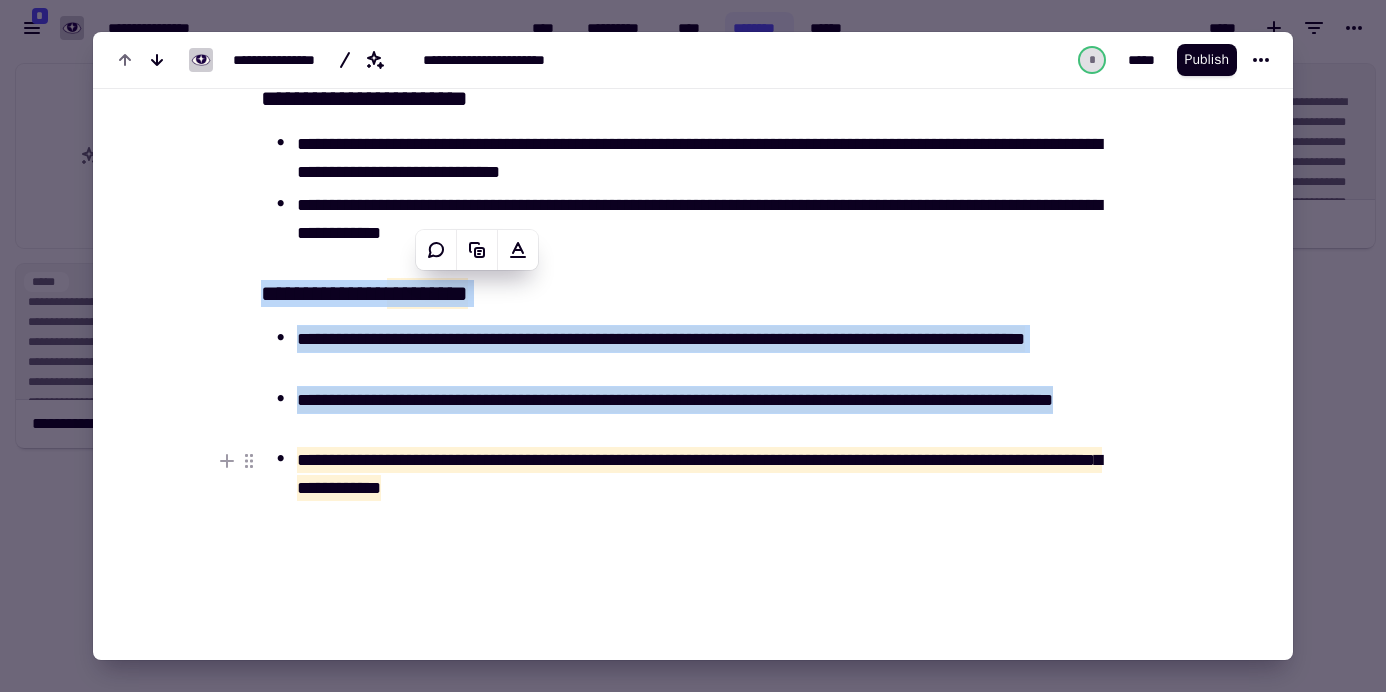 copy on "**********" 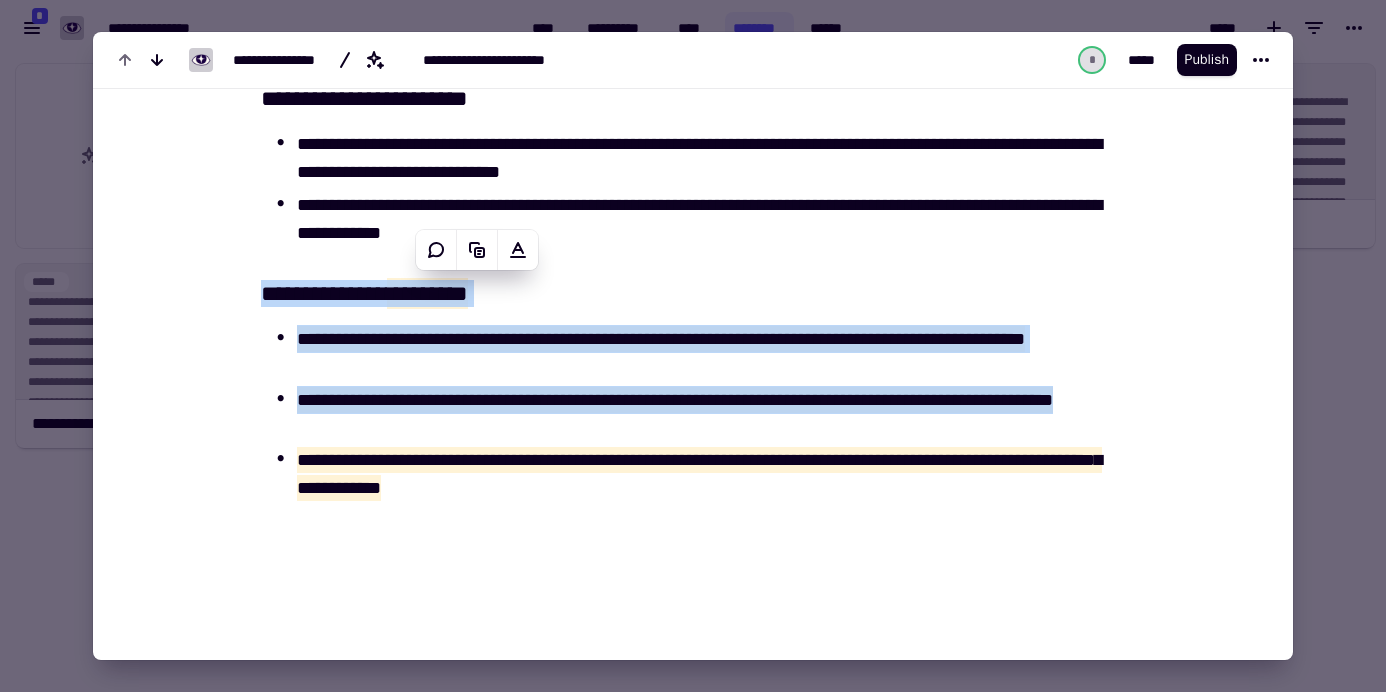 scroll, scrollTop: 734, scrollLeft: 0, axis: vertical 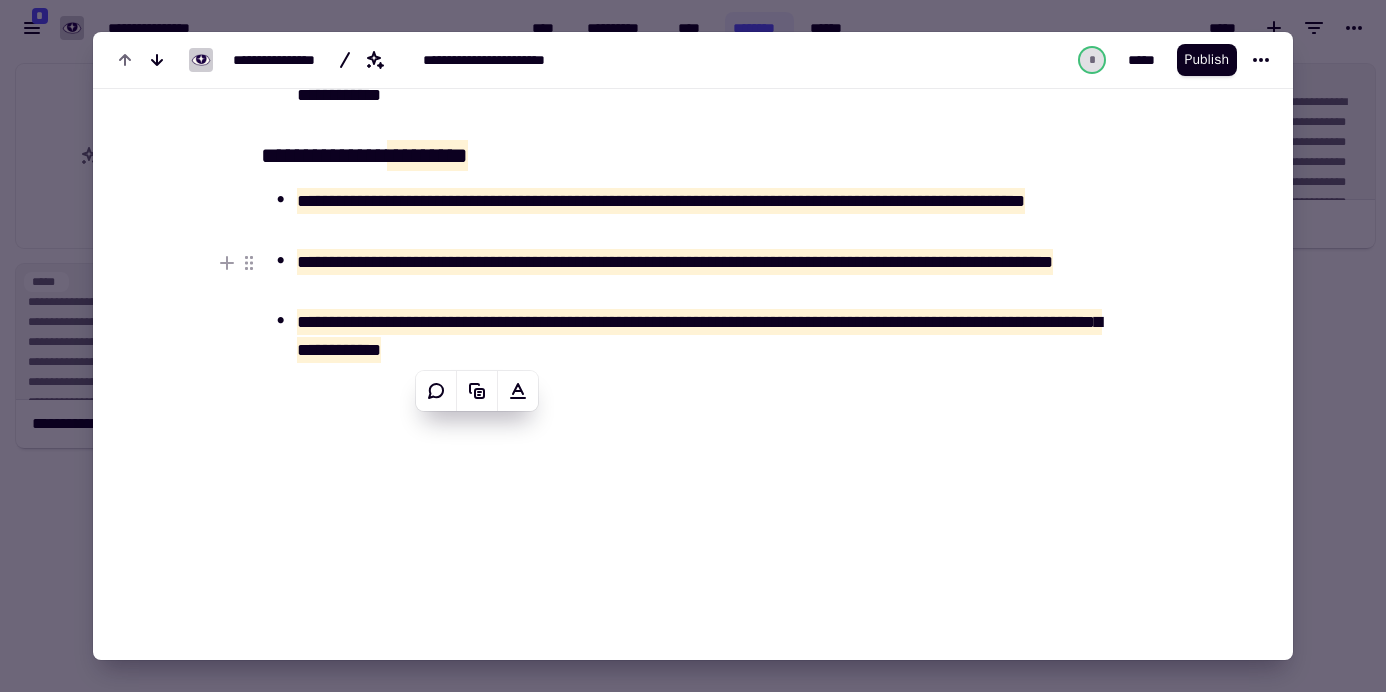 click at bounding box center (693, 346) 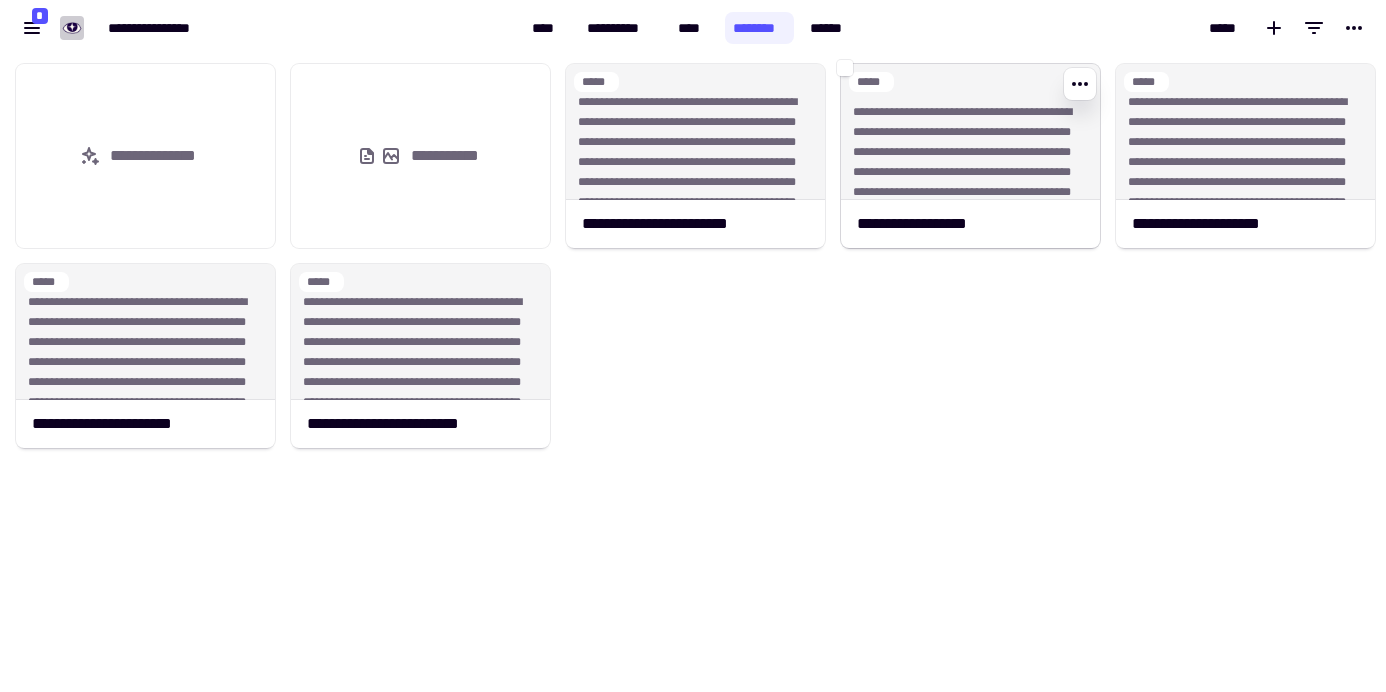 click on "**********" 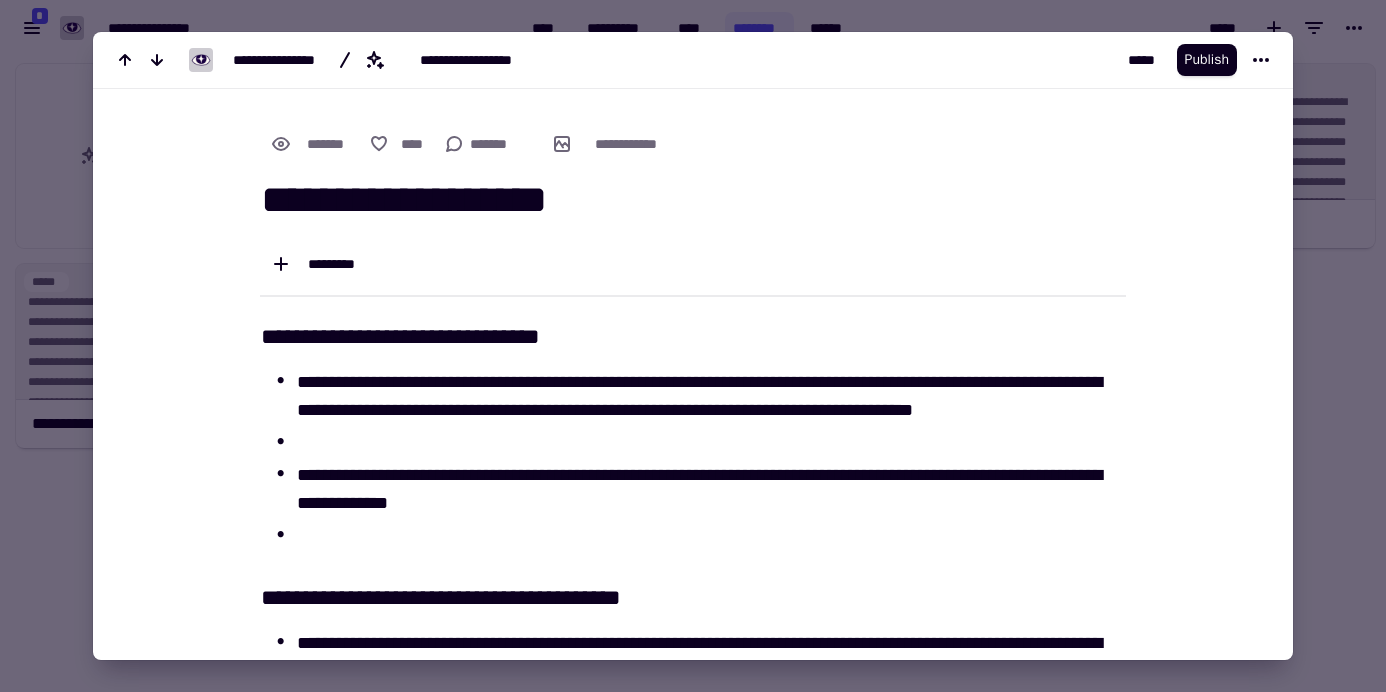 scroll, scrollTop: 47, scrollLeft: 0, axis: vertical 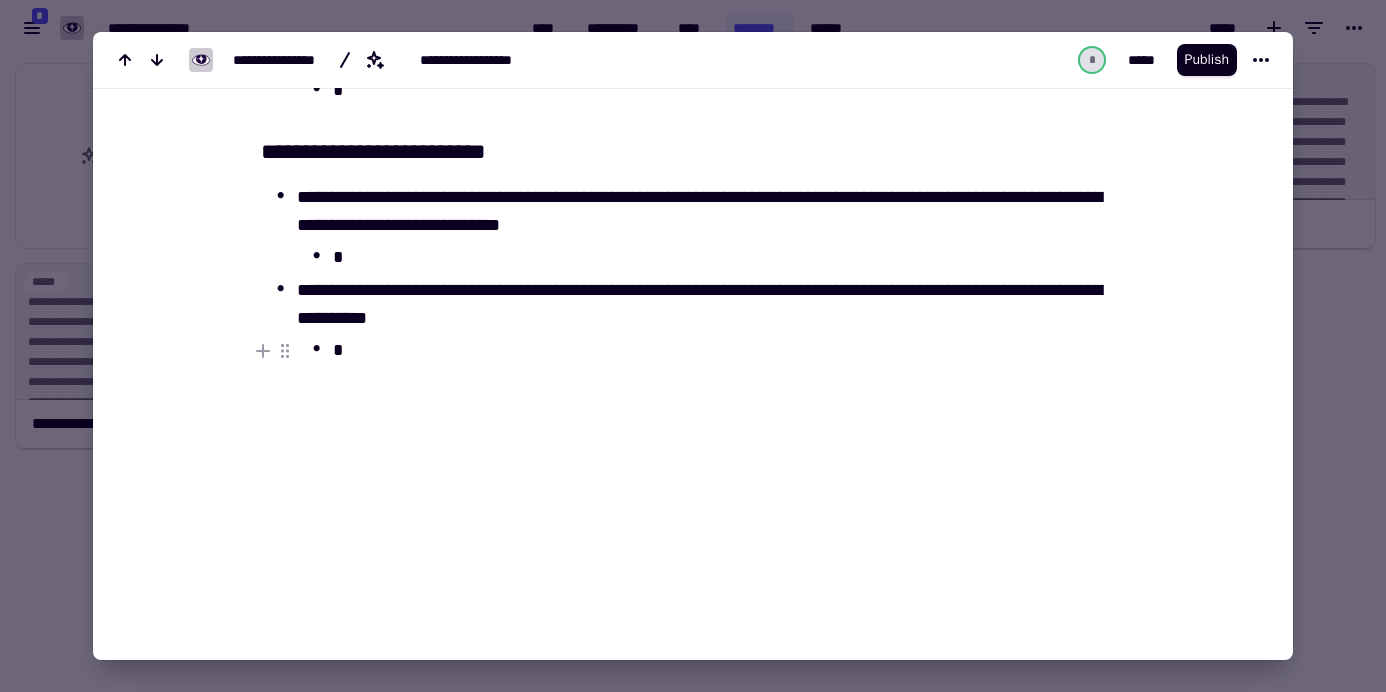 drag, startPoint x: 254, startPoint y: 148, endPoint x: 341, endPoint y: 341, distance: 211.70262 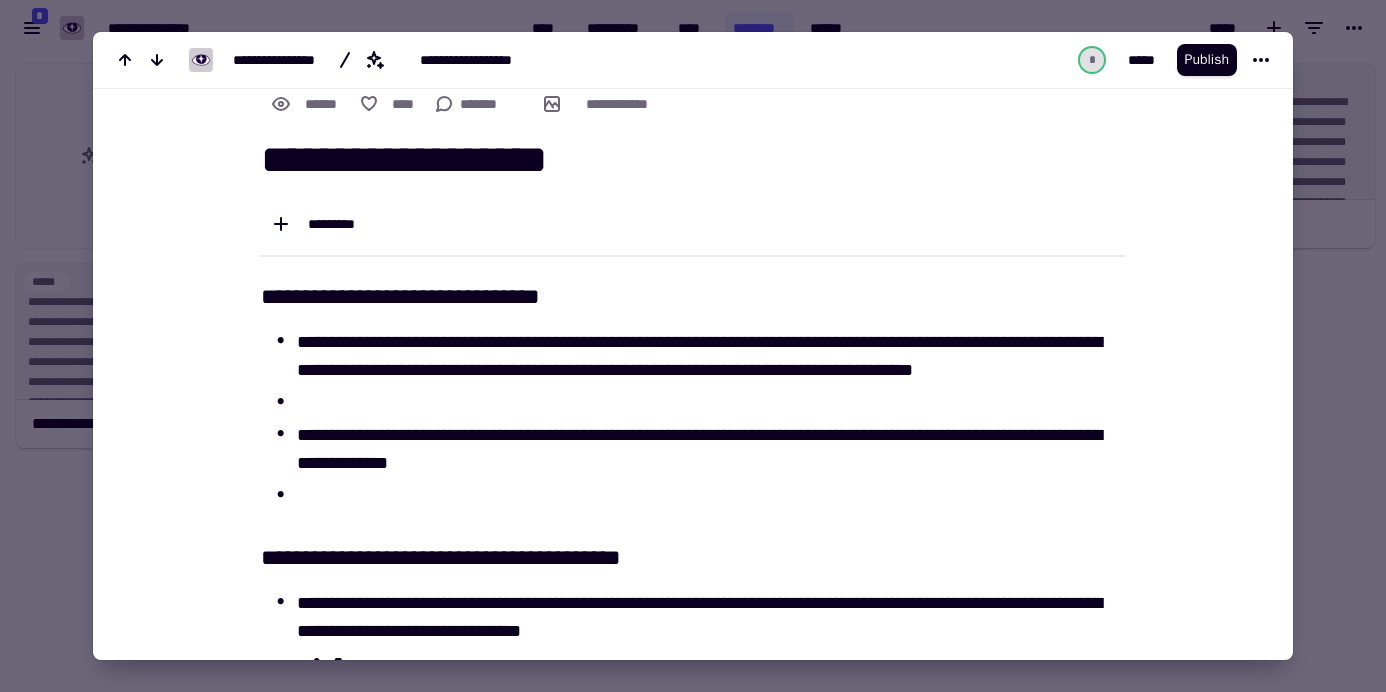 scroll, scrollTop: 12, scrollLeft: 0, axis: vertical 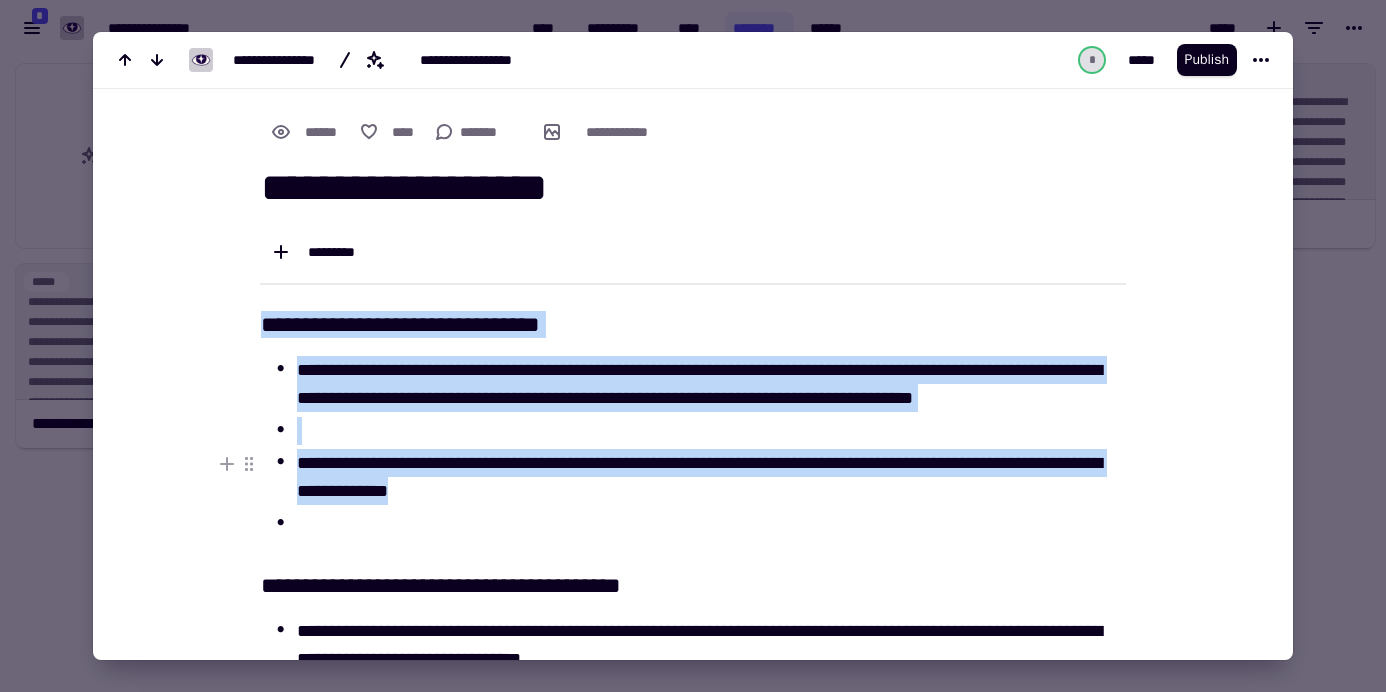 drag, startPoint x: 257, startPoint y: 319, endPoint x: 580, endPoint y: 493, distance: 366.88553 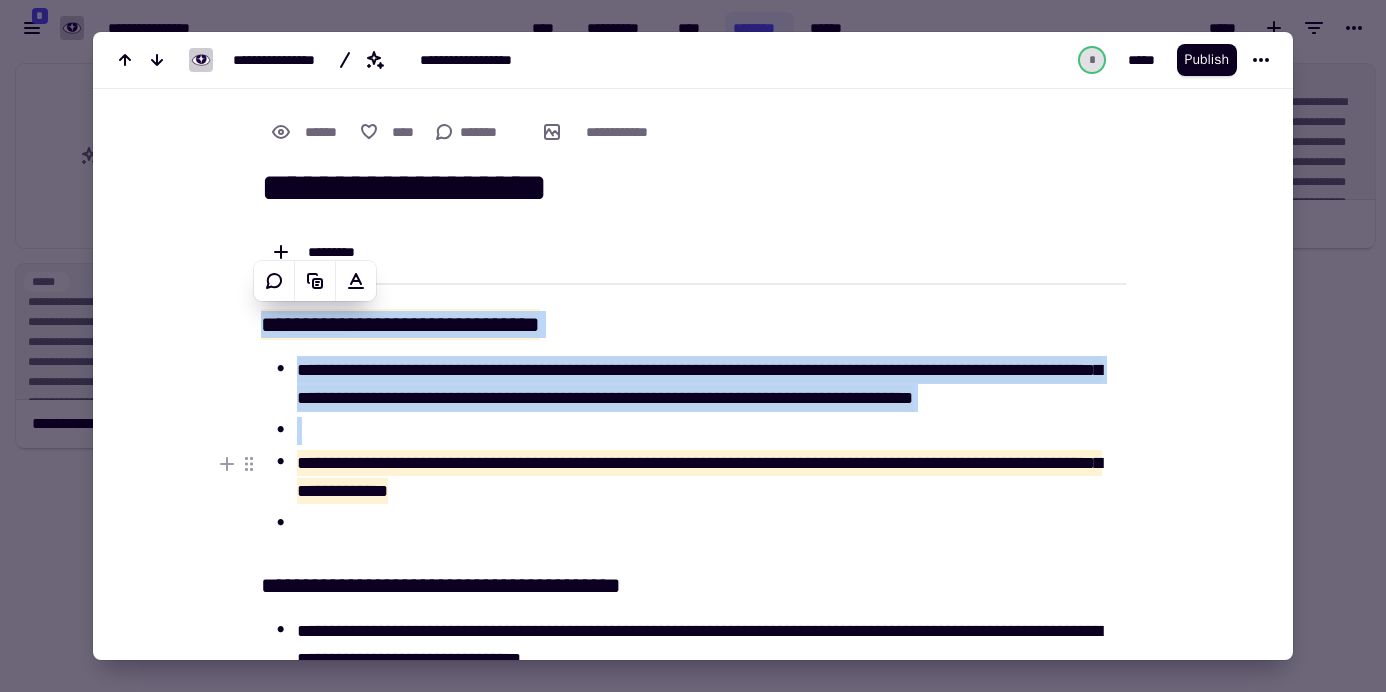 copy on "**********" 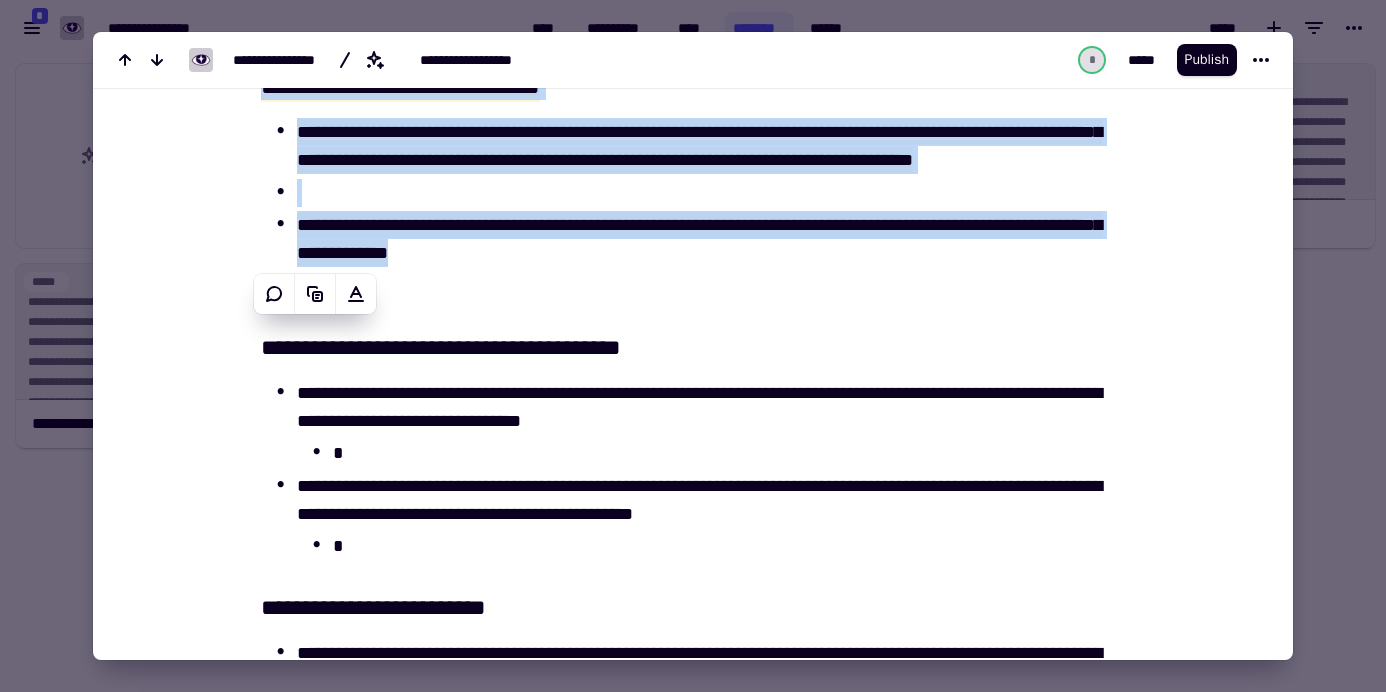 scroll, scrollTop: 309, scrollLeft: 0, axis: vertical 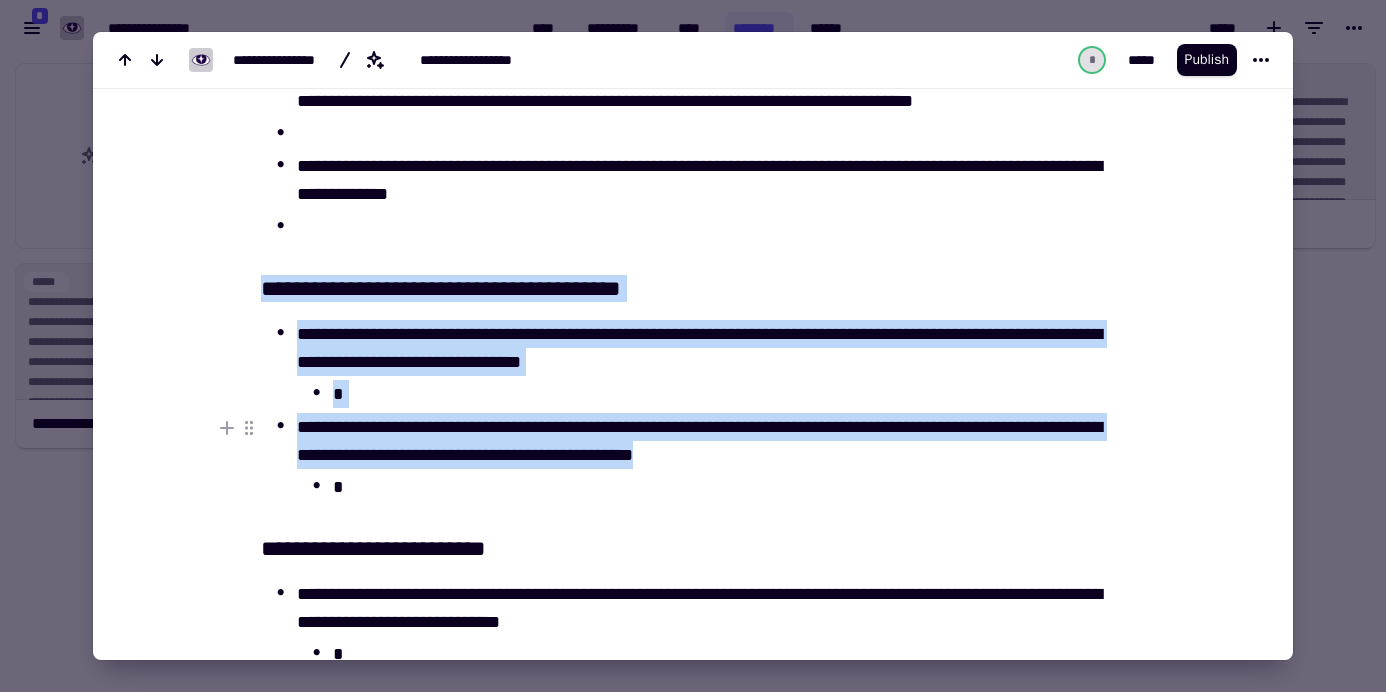 drag, startPoint x: 254, startPoint y: 286, endPoint x: 830, endPoint y: 460, distance: 601.7076 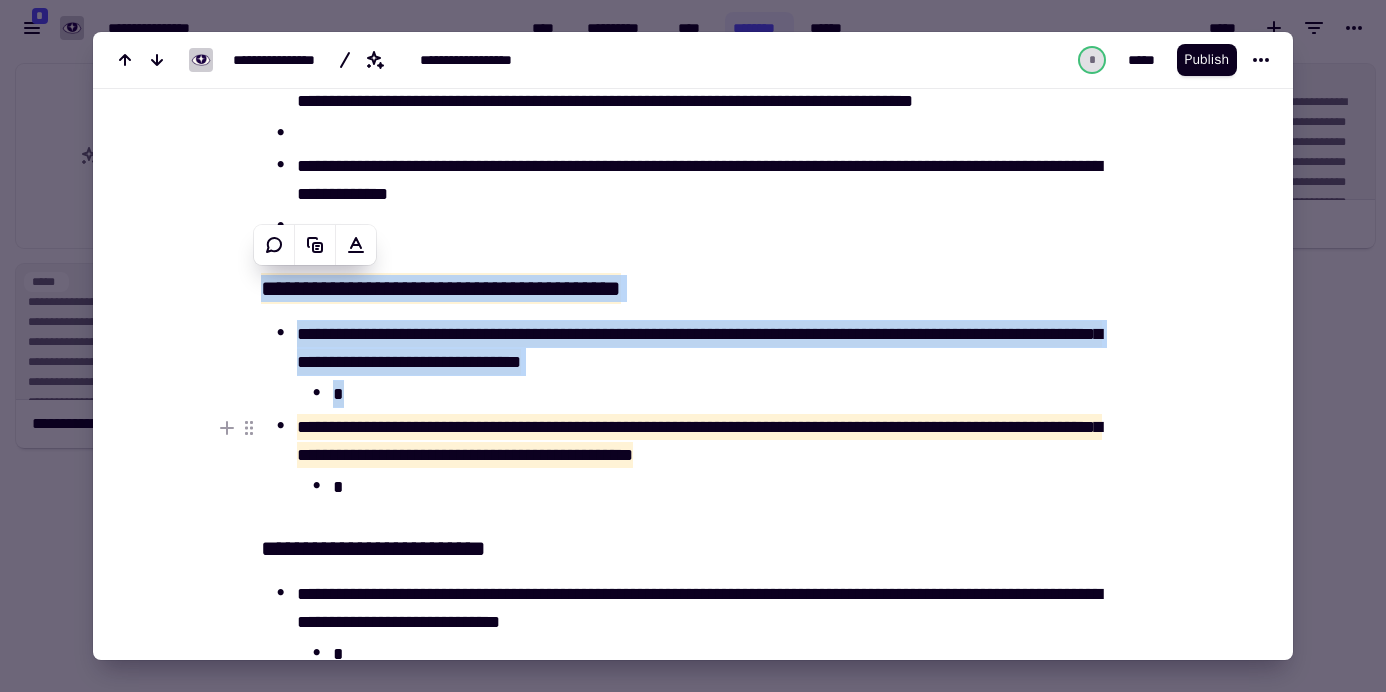 copy on "**********" 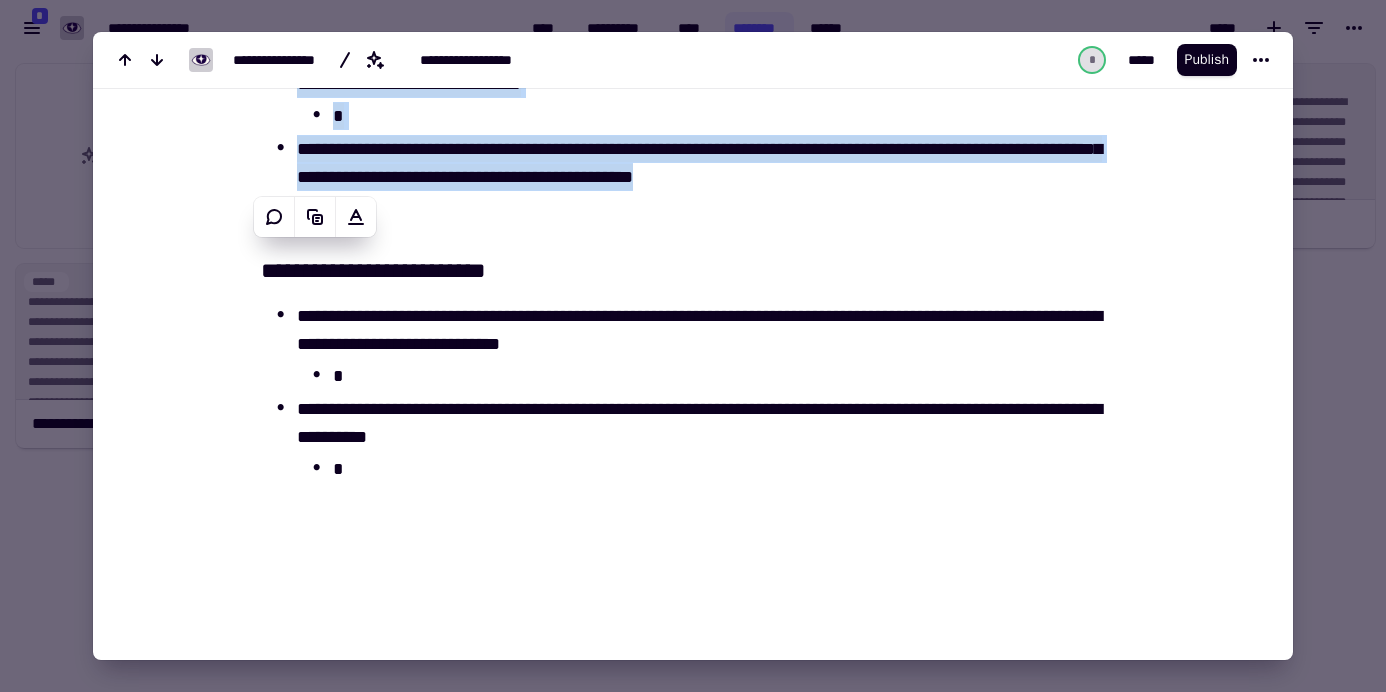 scroll, scrollTop: 588, scrollLeft: 0, axis: vertical 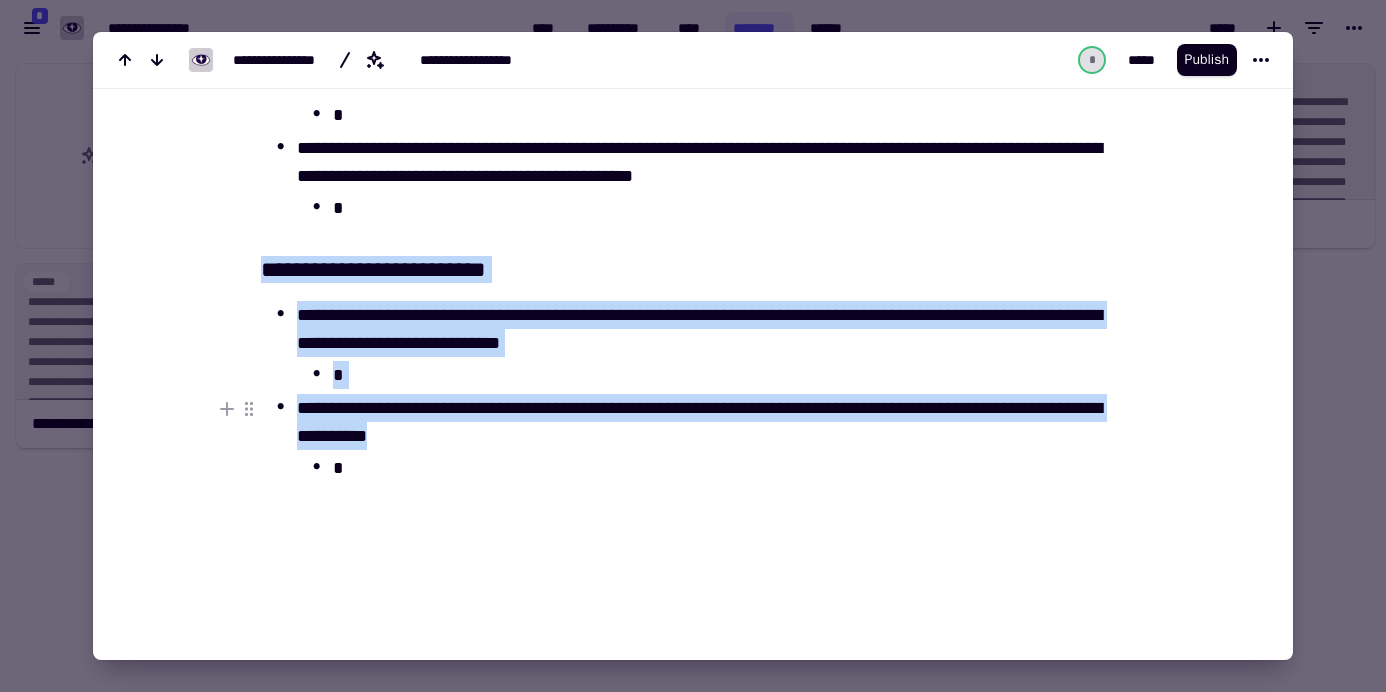 drag, startPoint x: 255, startPoint y: 270, endPoint x: 515, endPoint y: 437, distance: 309.01294 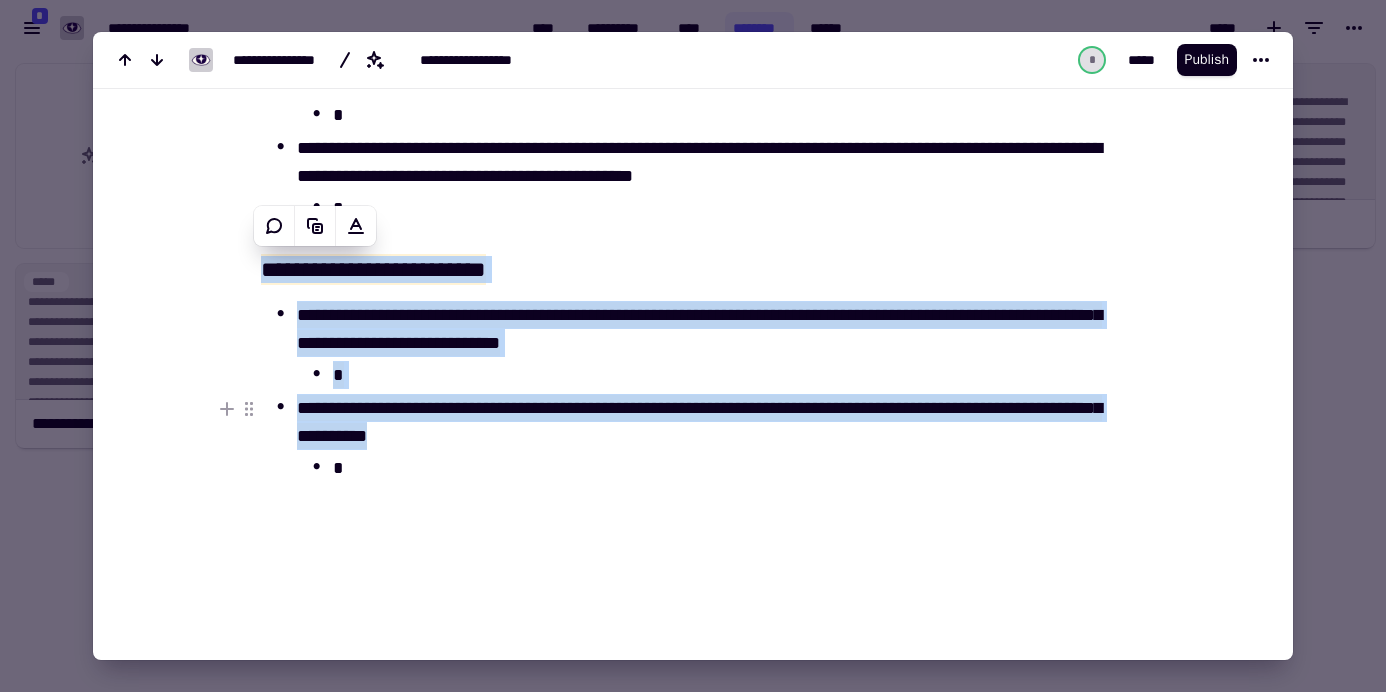copy on "**********" 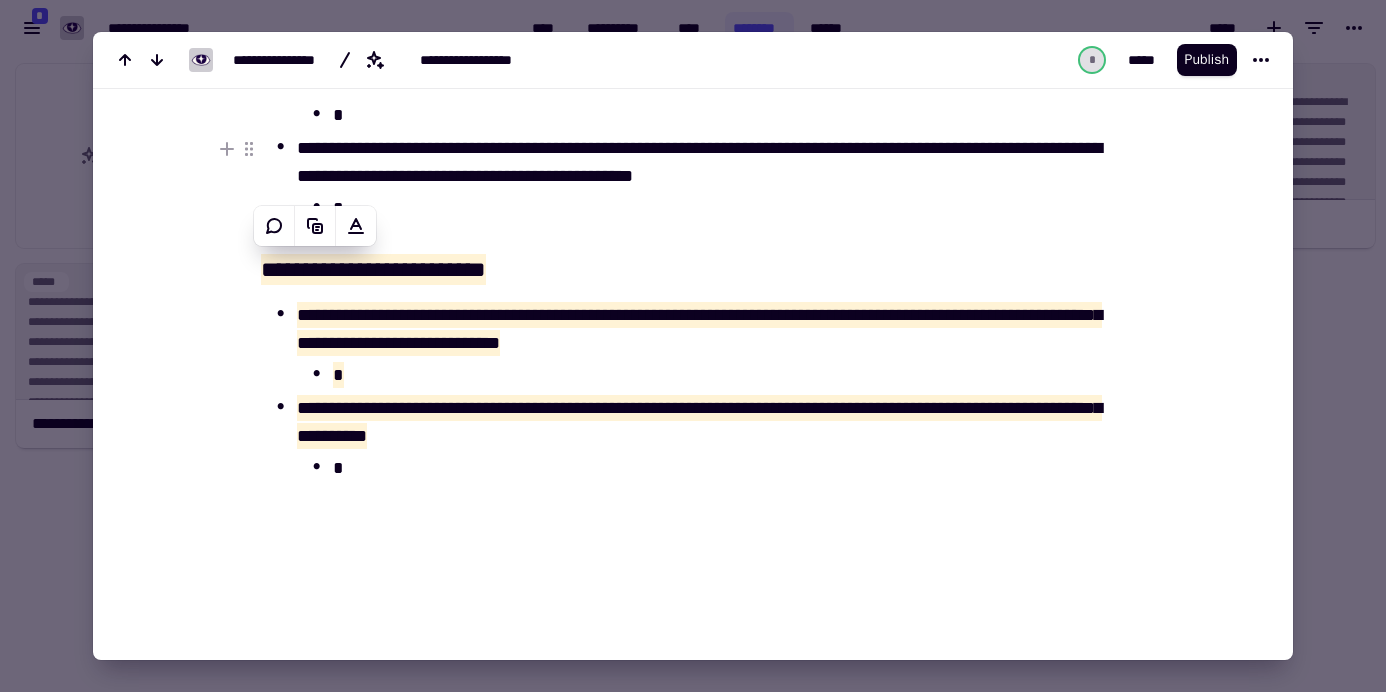 click at bounding box center (693, 346) 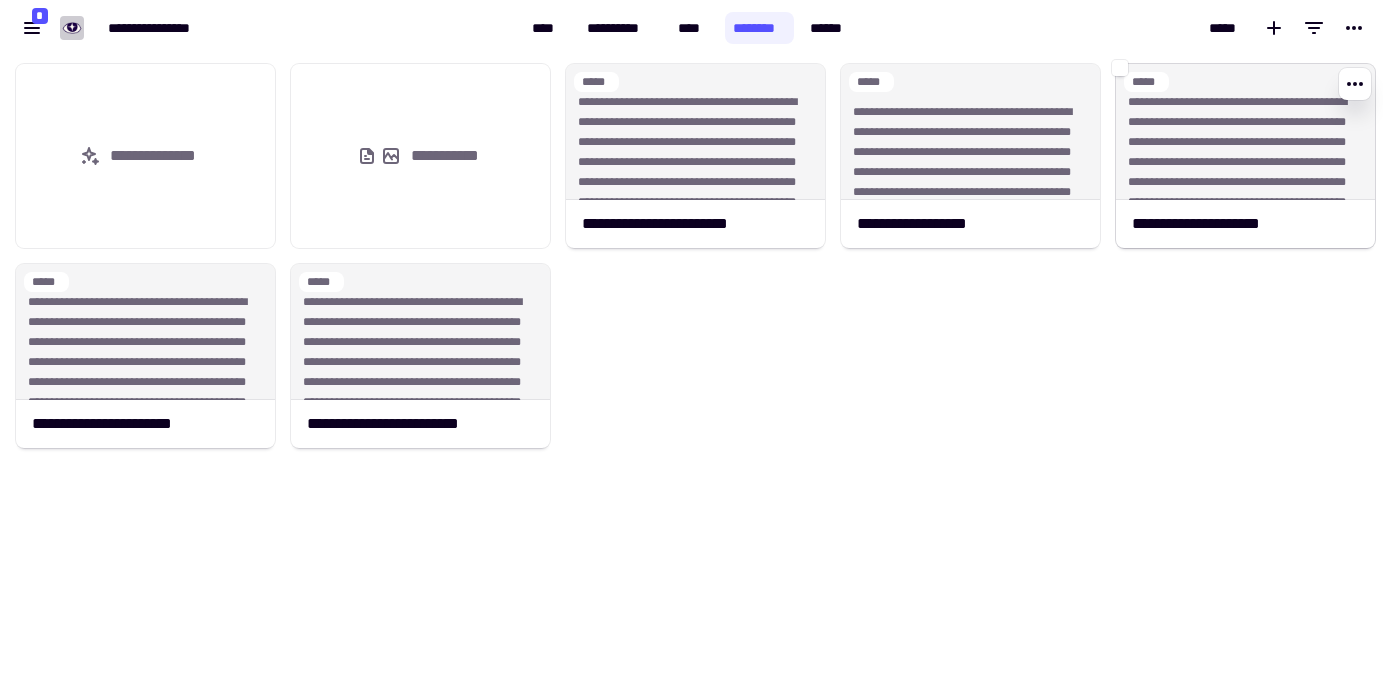 click on "**********" 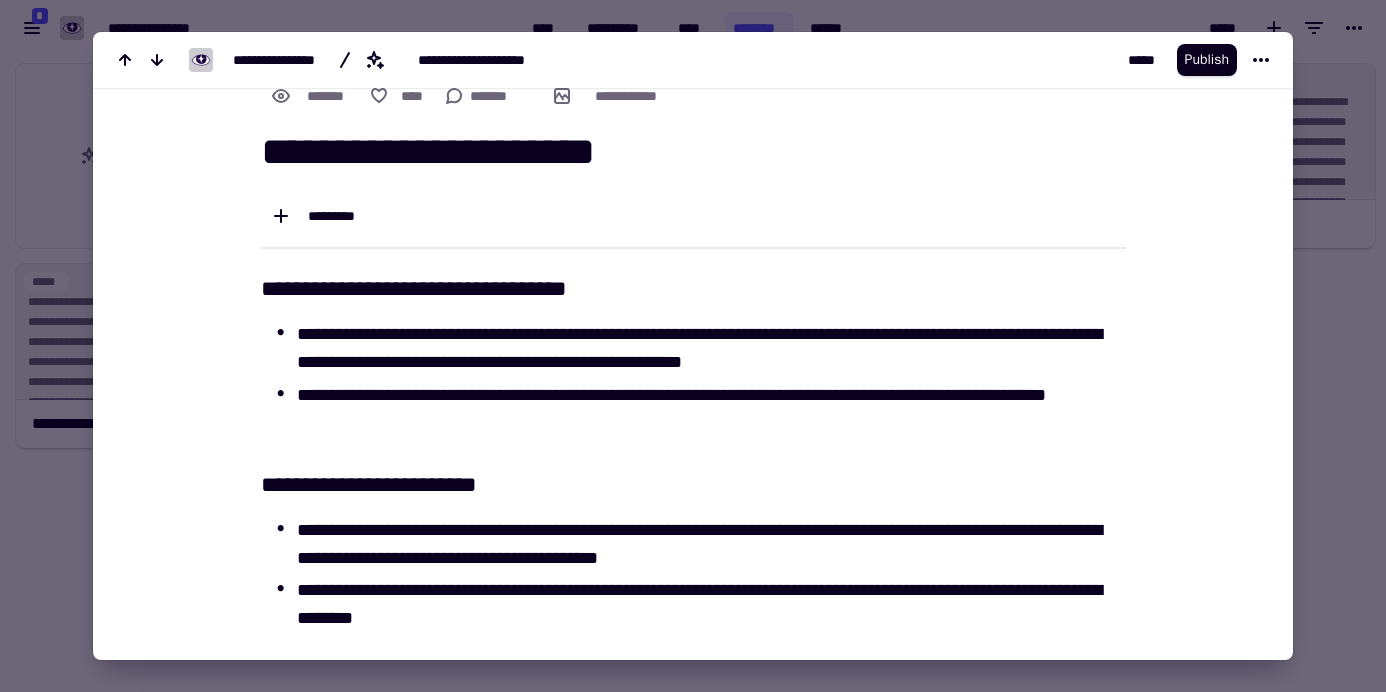 scroll, scrollTop: 0, scrollLeft: 0, axis: both 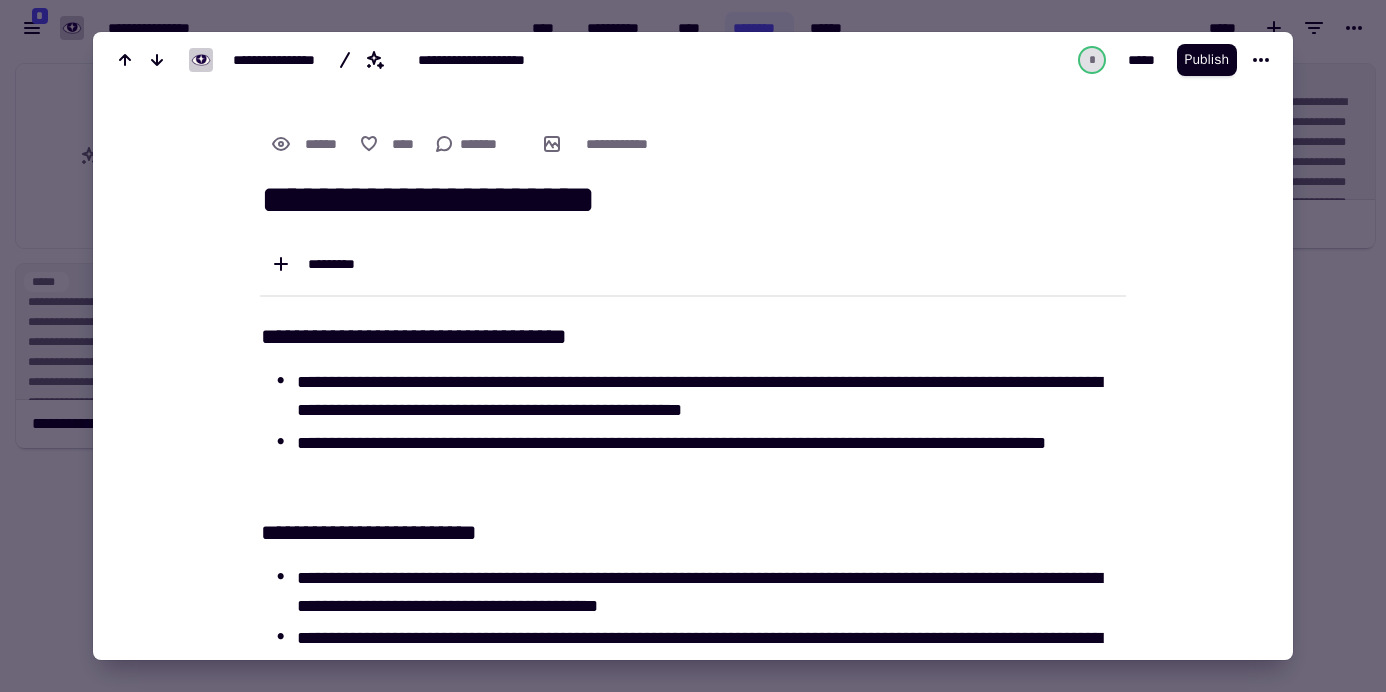 drag, startPoint x: 687, startPoint y: 204, endPoint x: 238, endPoint y: 205, distance: 449.0011 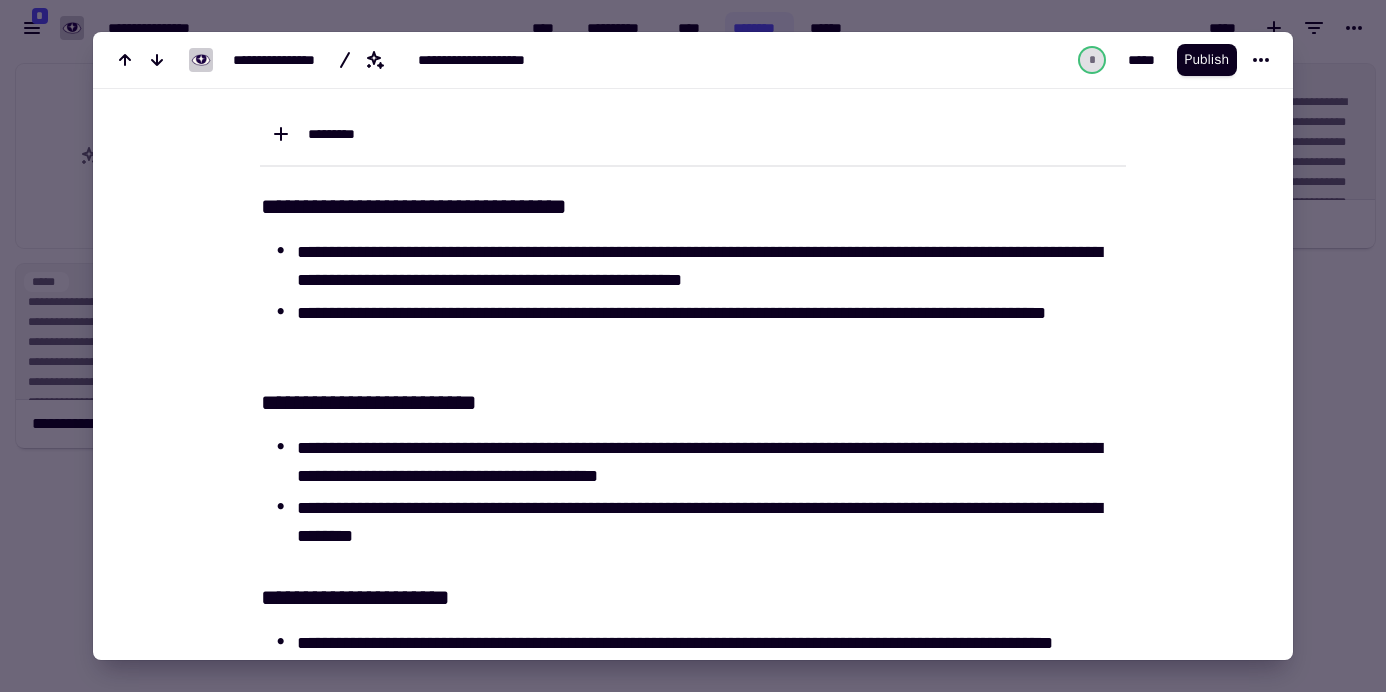 scroll, scrollTop: 122, scrollLeft: 0, axis: vertical 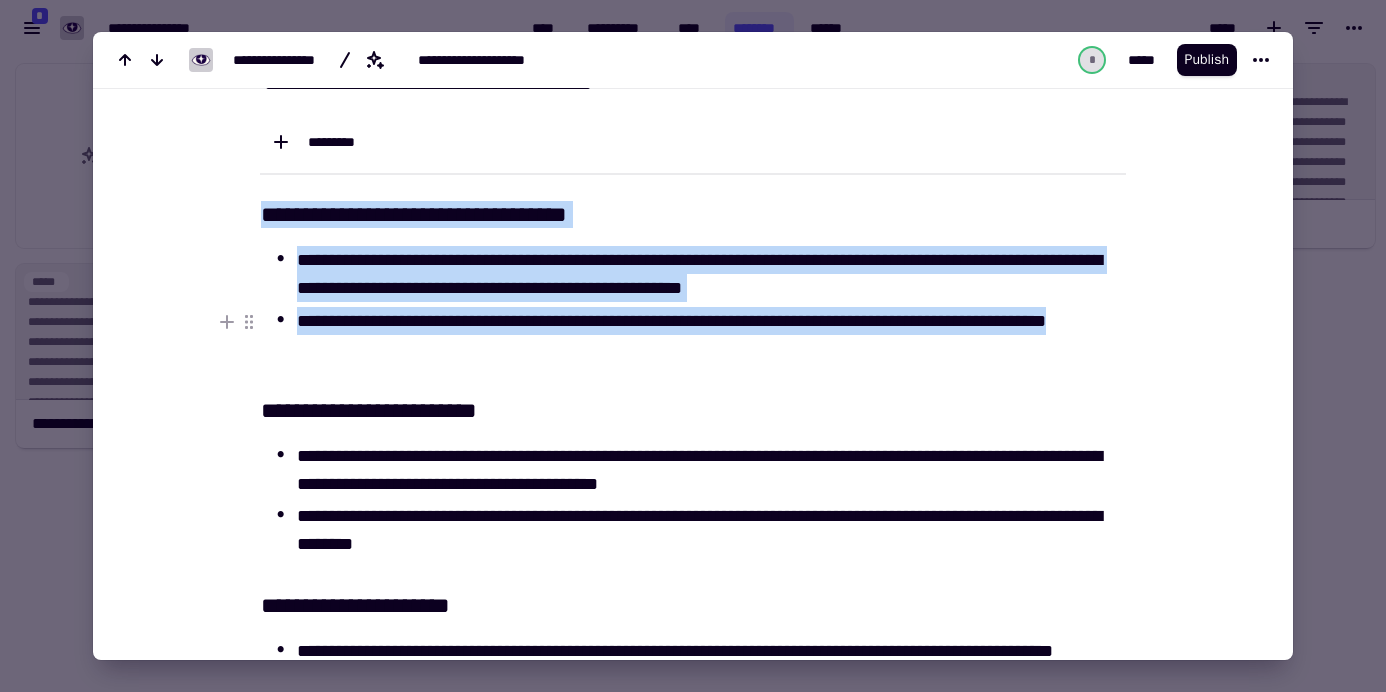 drag, startPoint x: 256, startPoint y: 206, endPoint x: 421, endPoint y: 348, distance: 217.69014 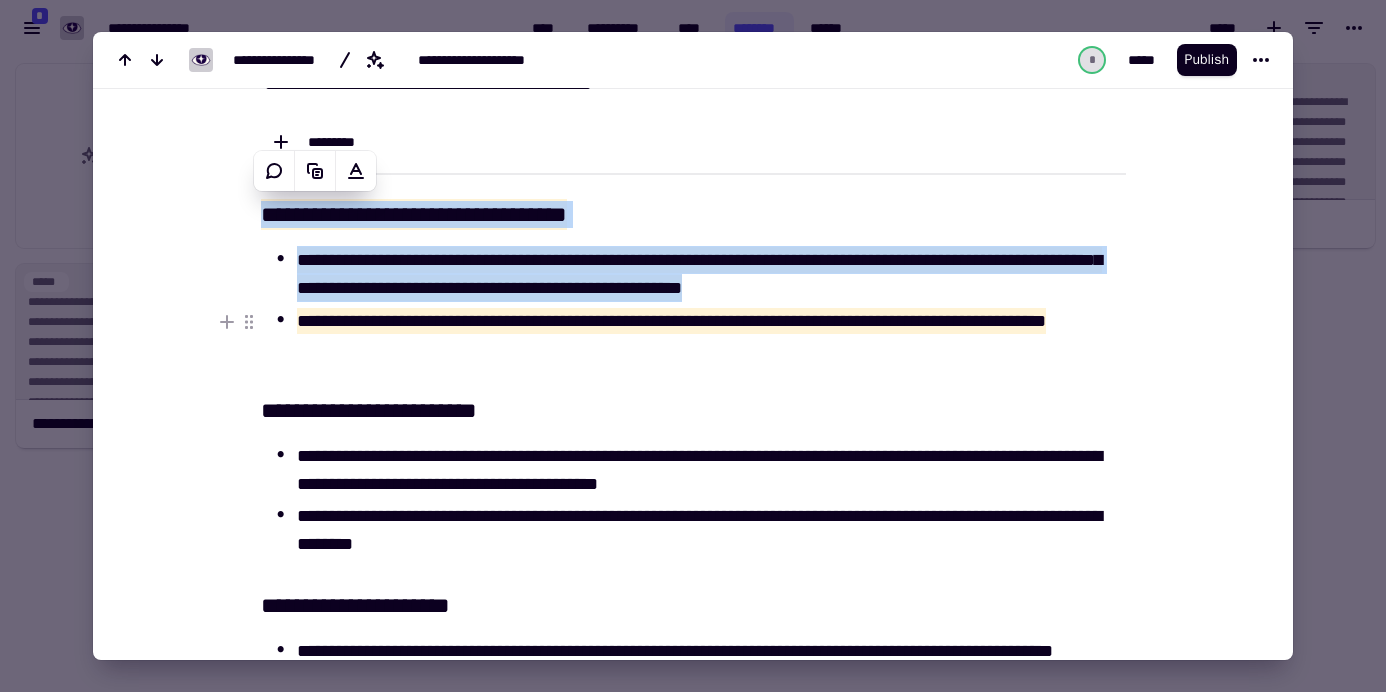 copy on "**********" 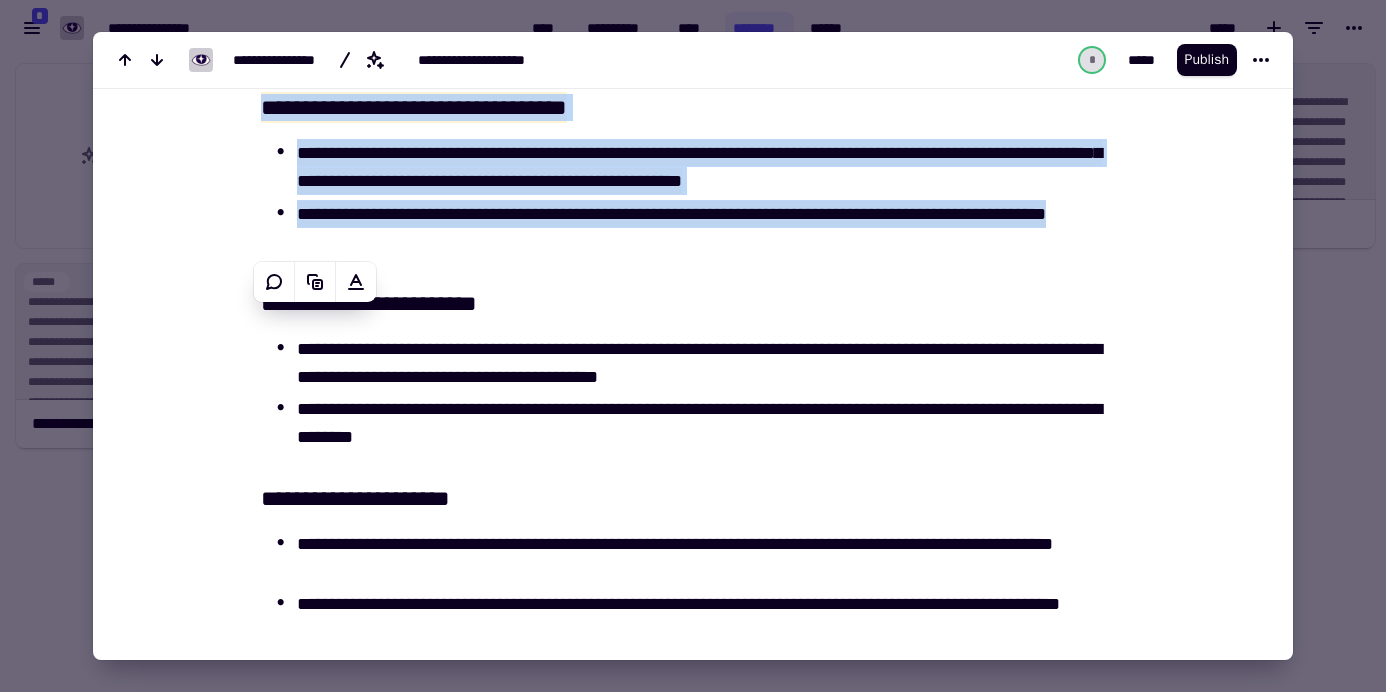 scroll, scrollTop: 234, scrollLeft: 0, axis: vertical 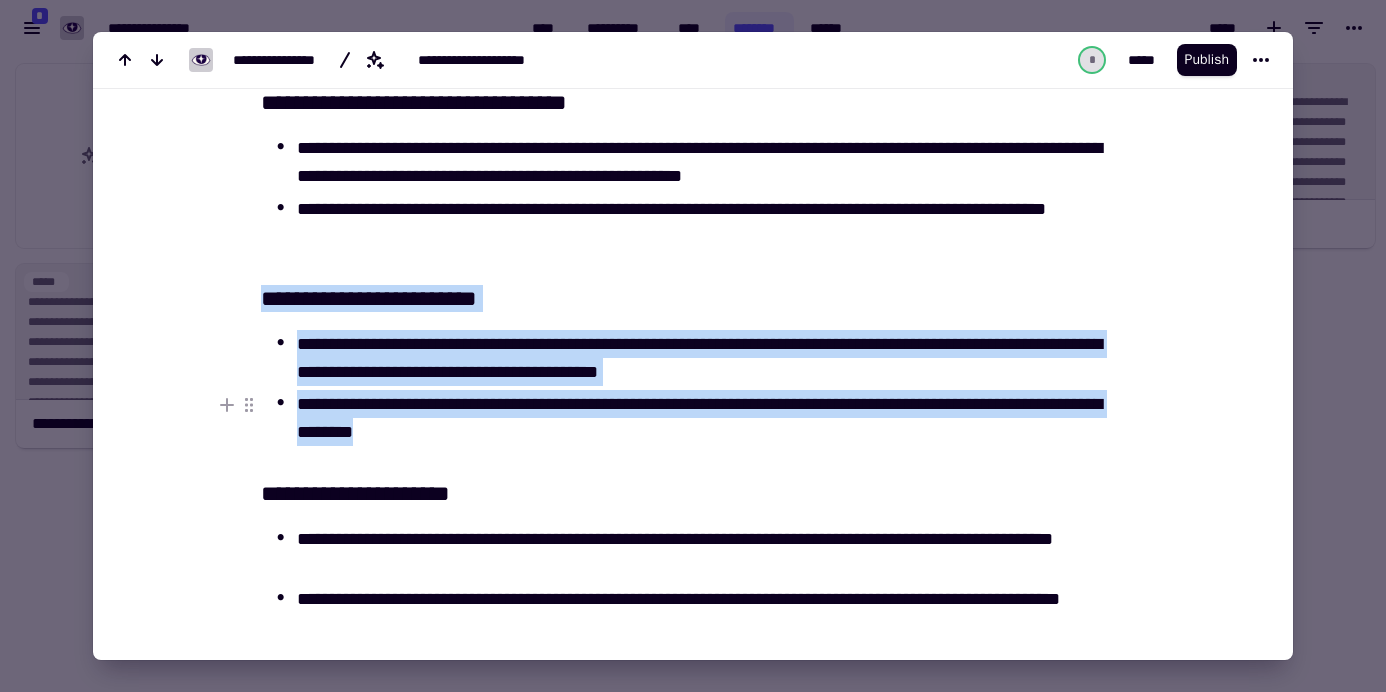 drag, startPoint x: 255, startPoint y: 302, endPoint x: 493, endPoint y: 429, distance: 269.7647 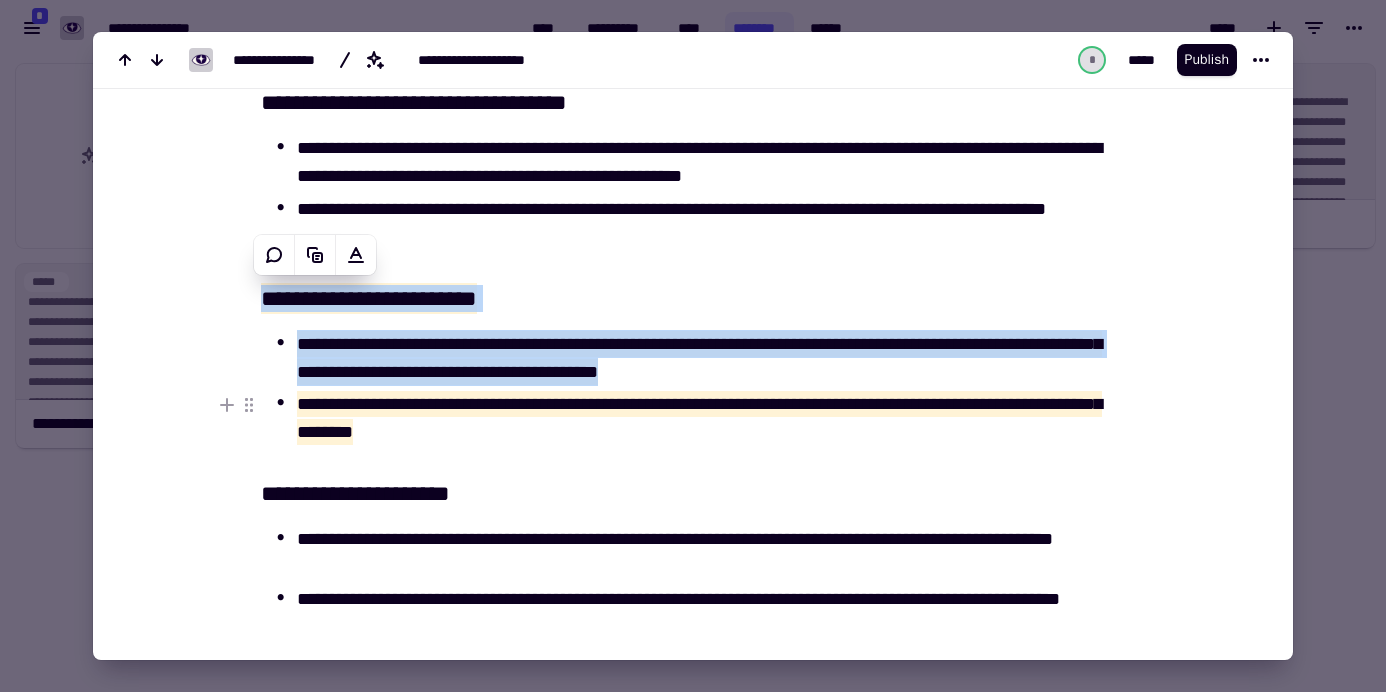 copy on "**********" 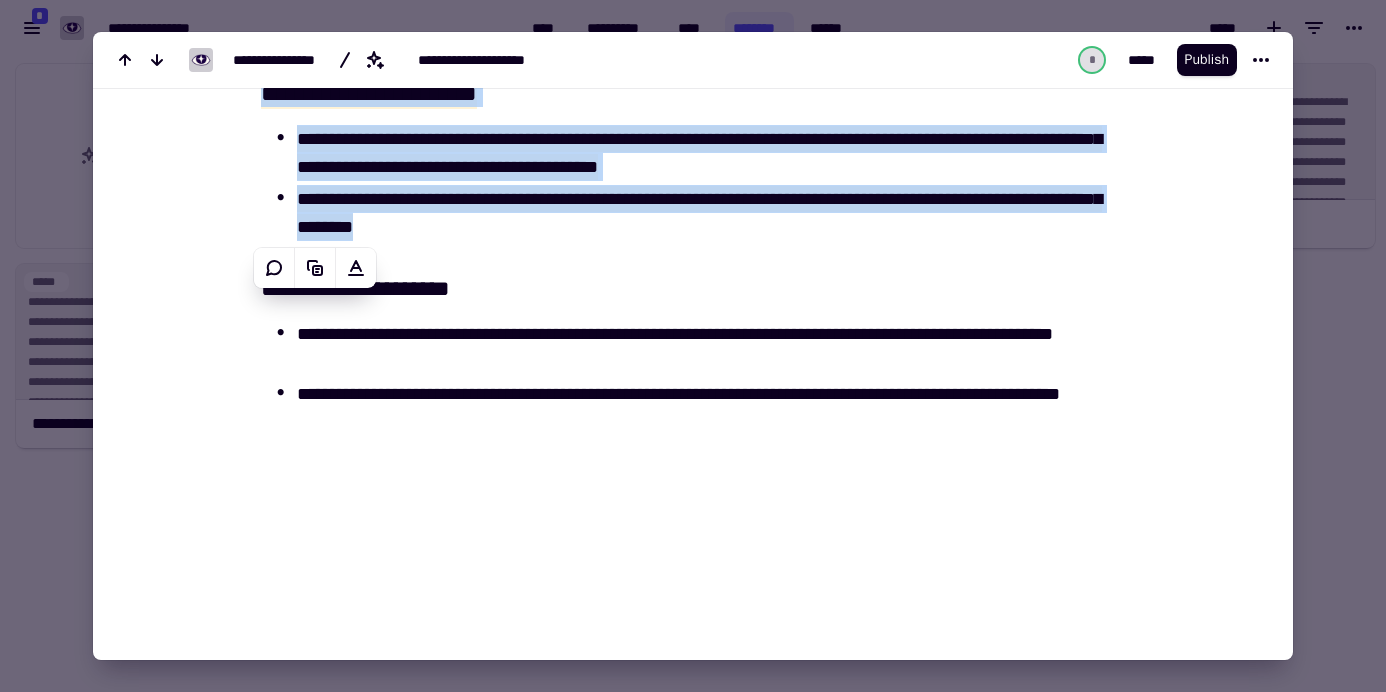 scroll, scrollTop: 443, scrollLeft: 0, axis: vertical 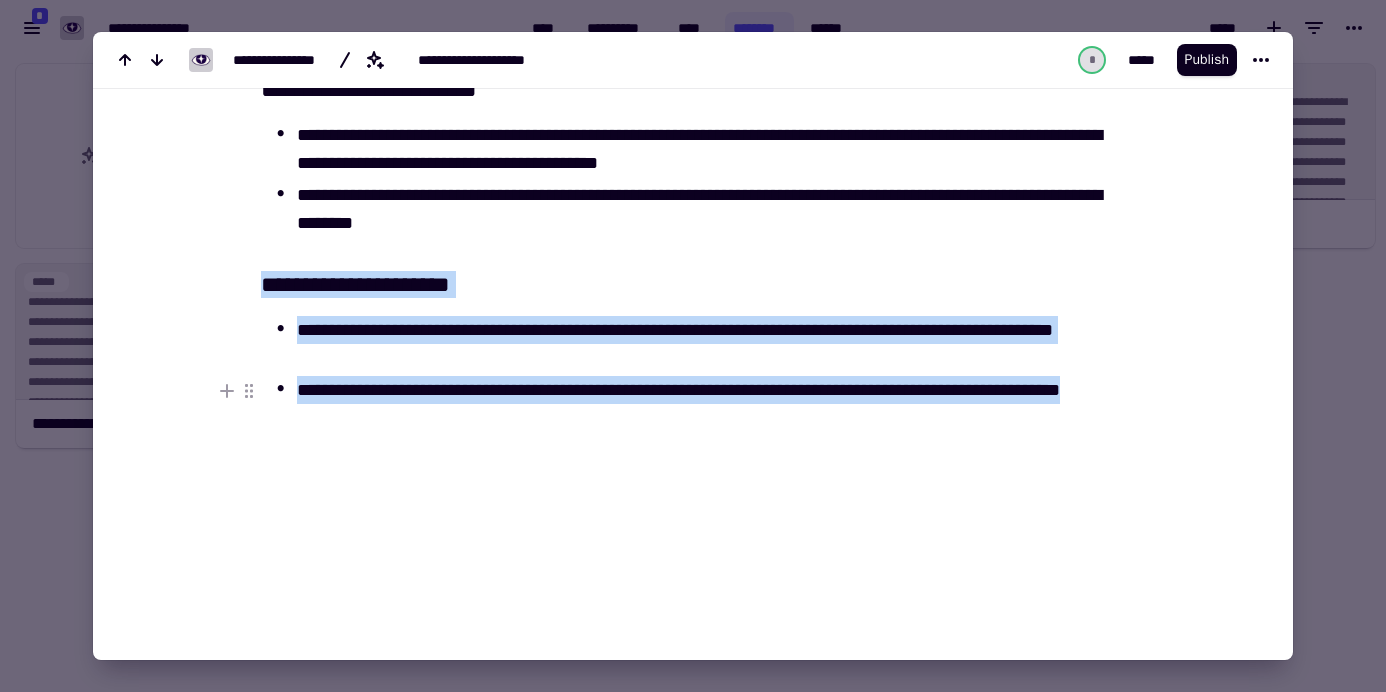 drag, startPoint x: 255, startPoint y: 290, endPoint x: 420, endPoint y: 415, distance: 207.00241 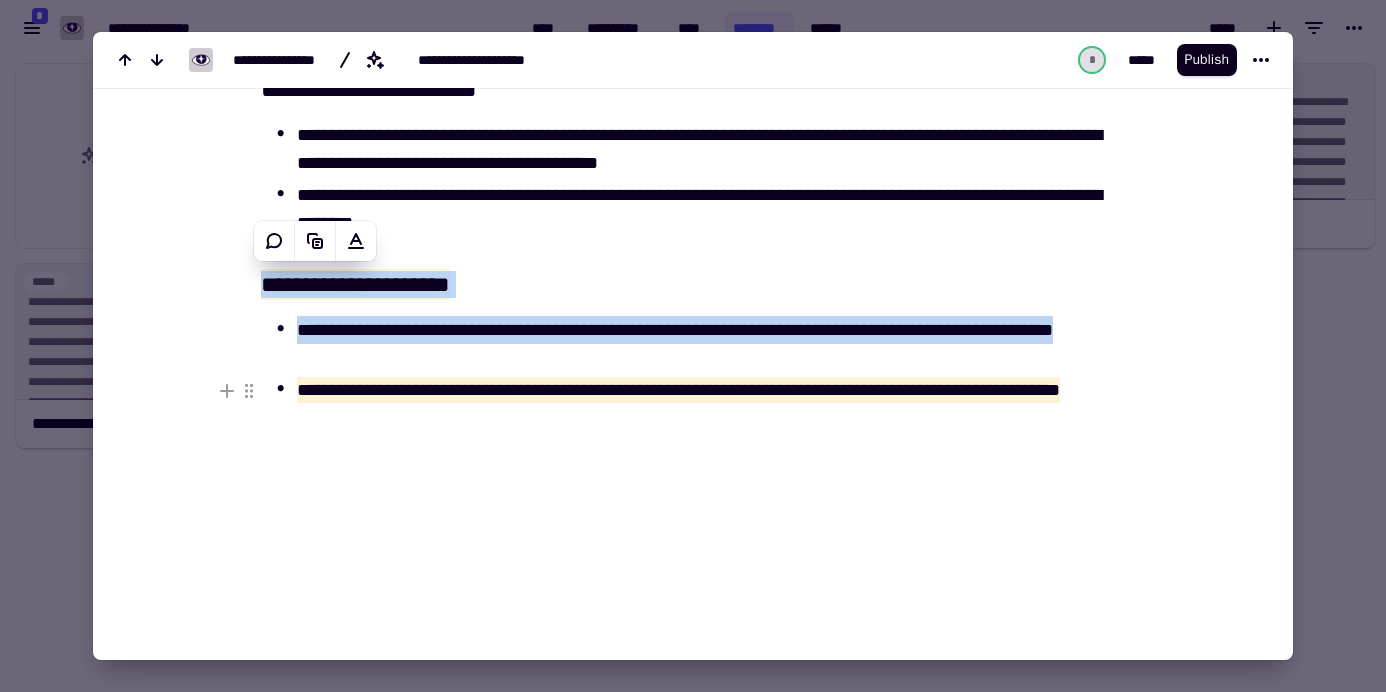 copy on "**********" 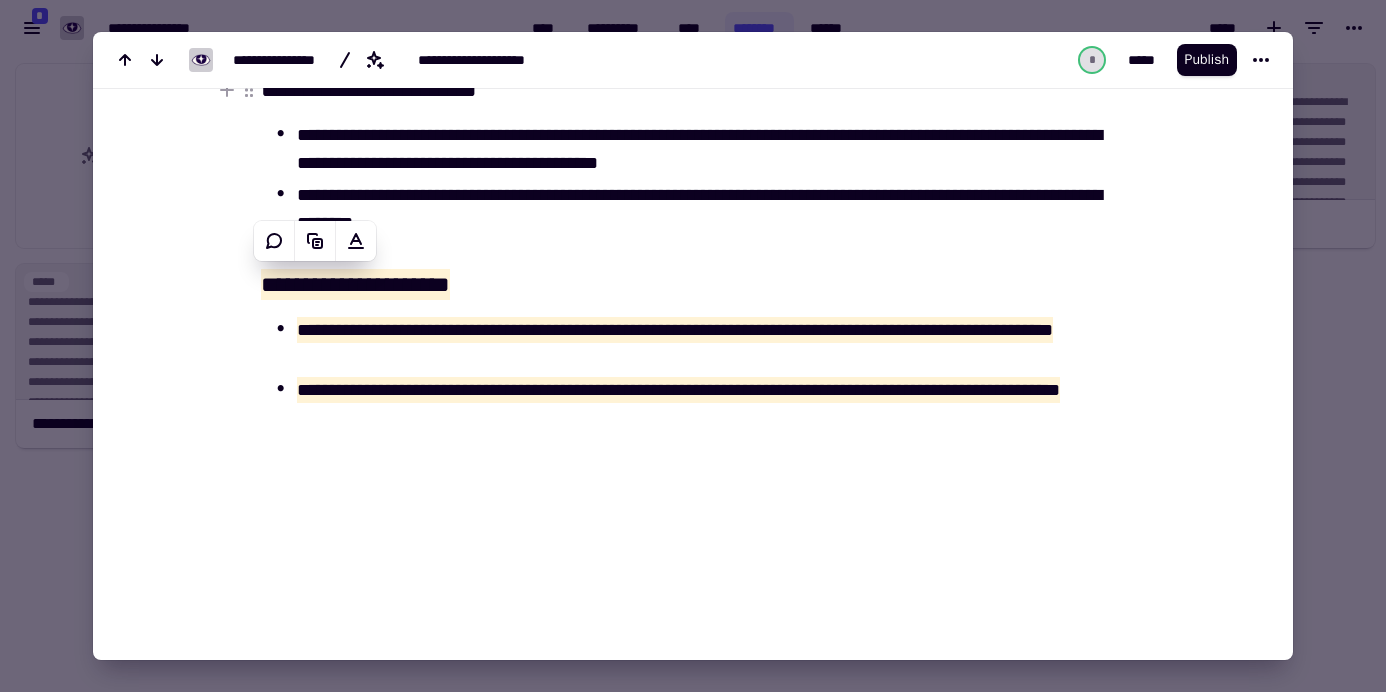 click at bounding box center (693, 346) 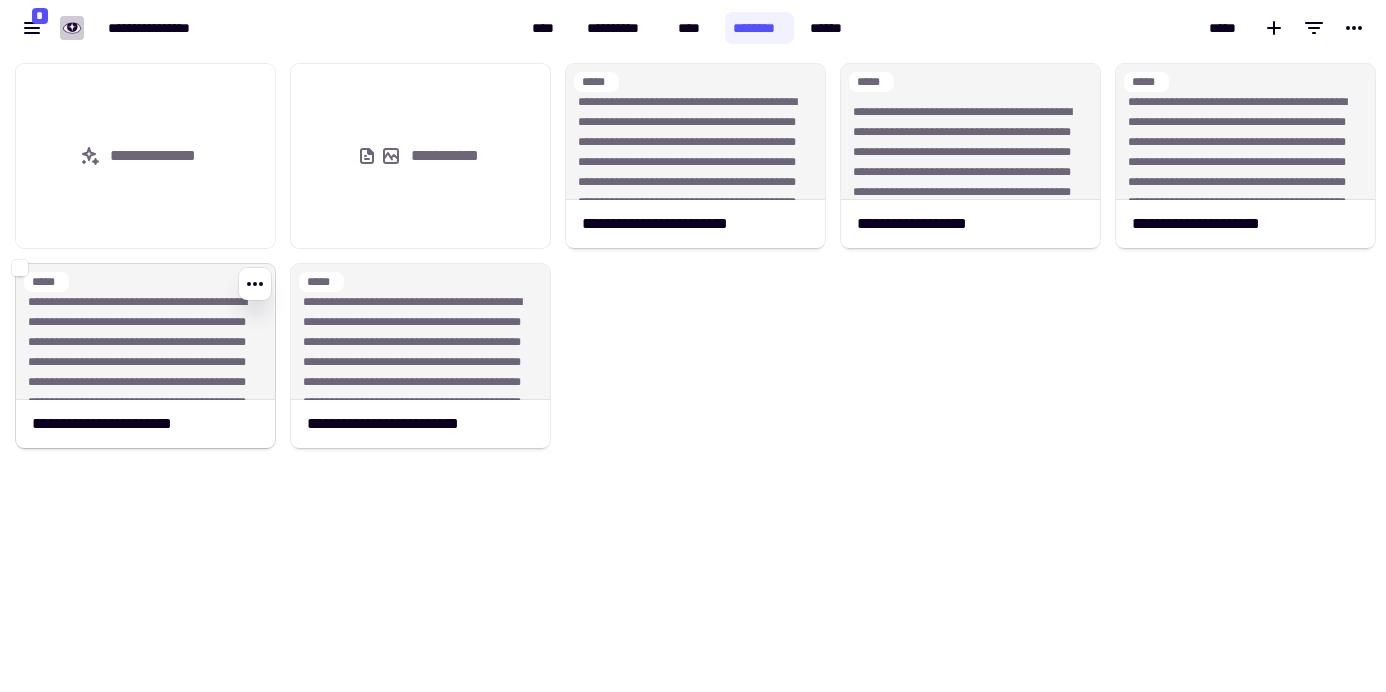 click on "**********" 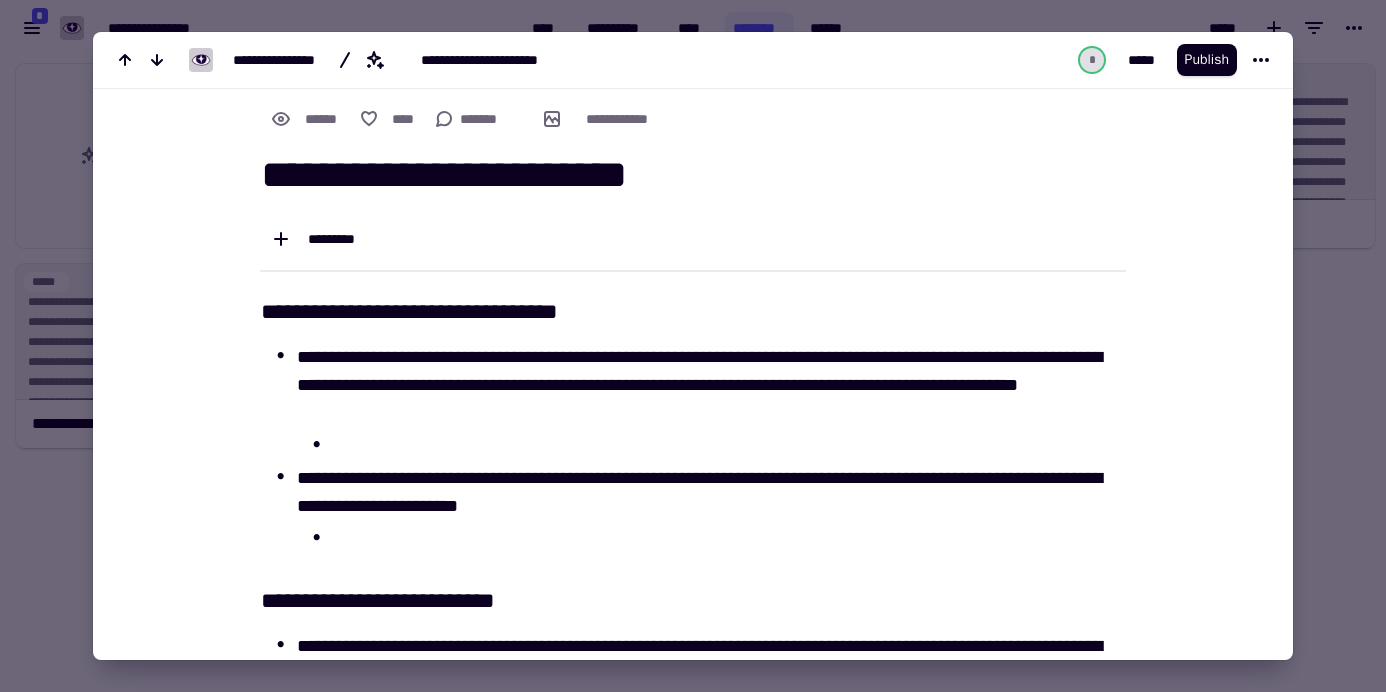 scroll, scrollTop: 0, scrollLeft: 0, axis: both 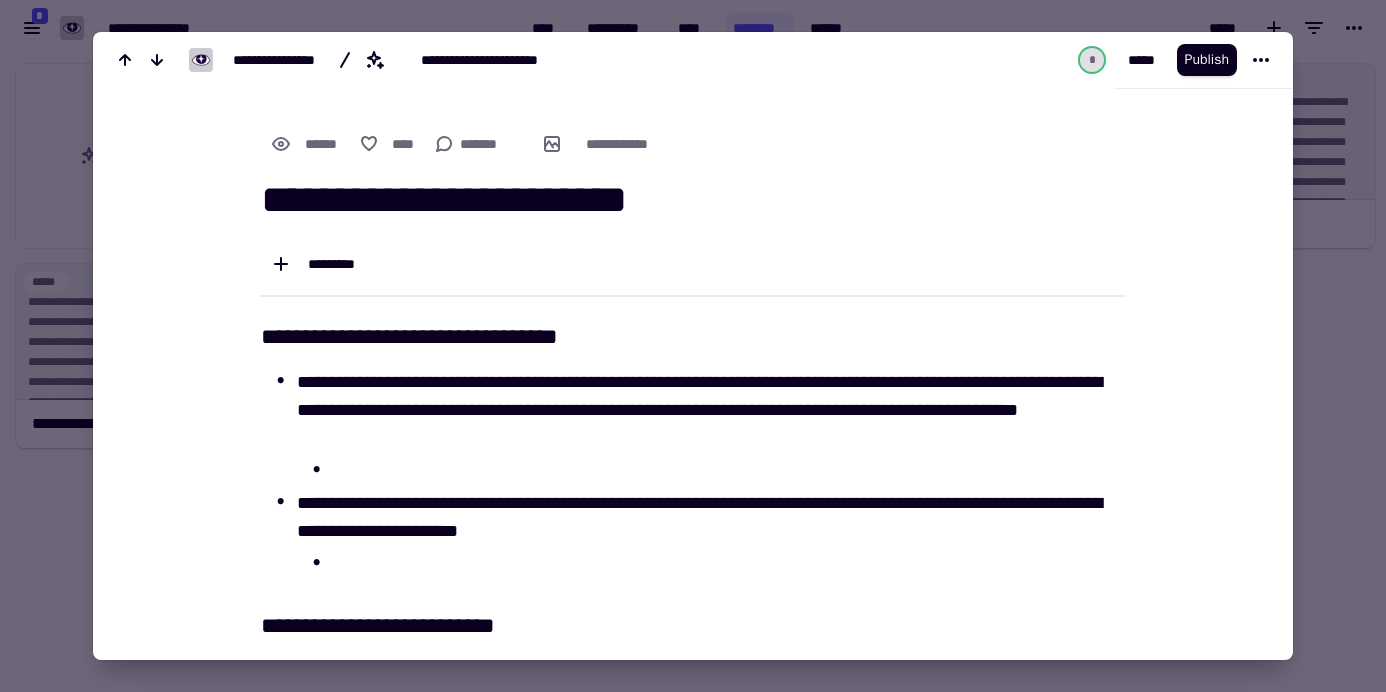 drag, startPoint x: 255, startPoint y: 193, endPoint x: 733, endPoint y: 201, distance: 478.06696 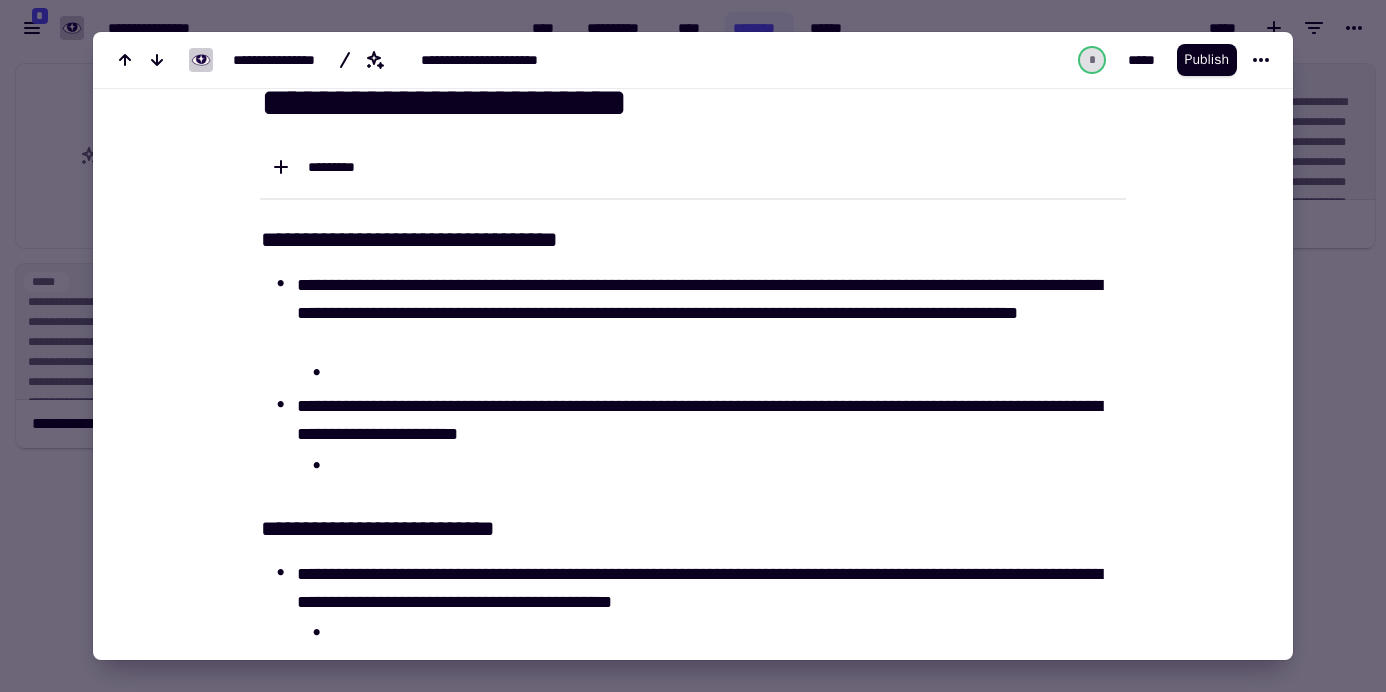 scroll, scrollTop: 98, scrollLeft: 0, axis: vertical 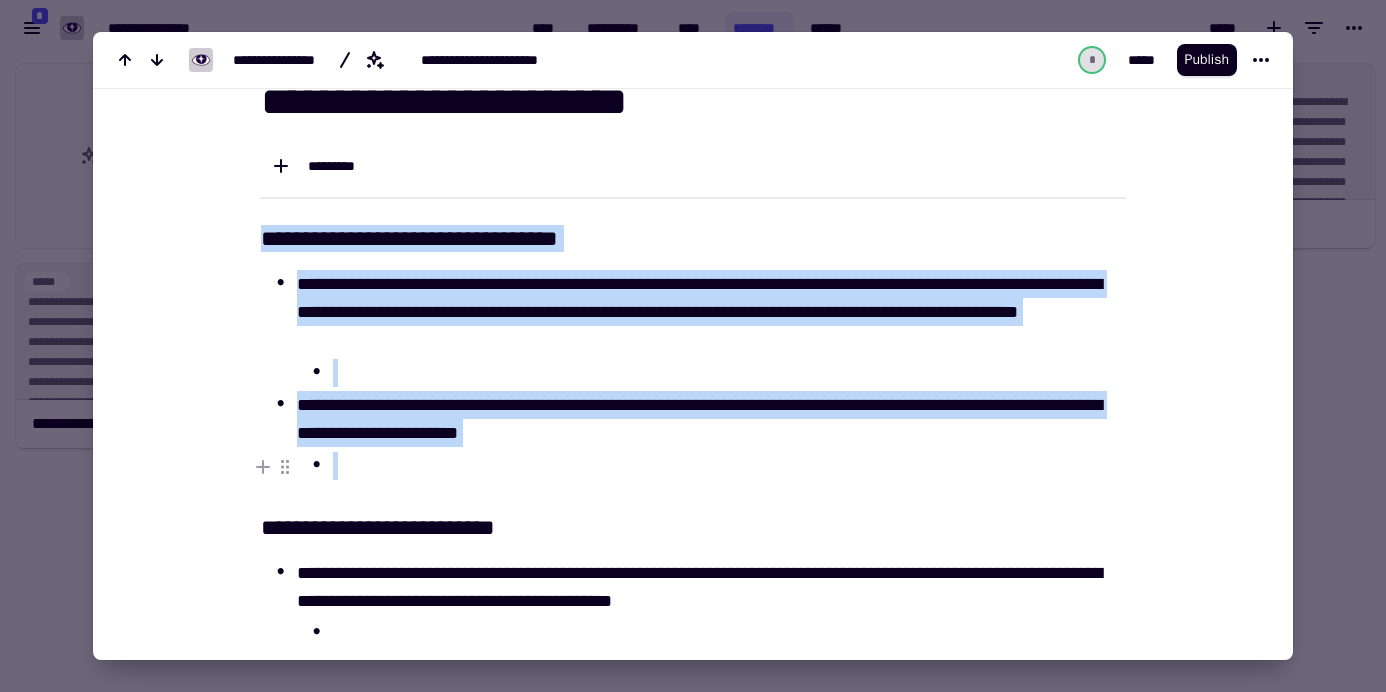 drag, startPoint x: 255, startPoint y: 230, endPoint x: 337, endPoint y: 467, distance: 250.78477 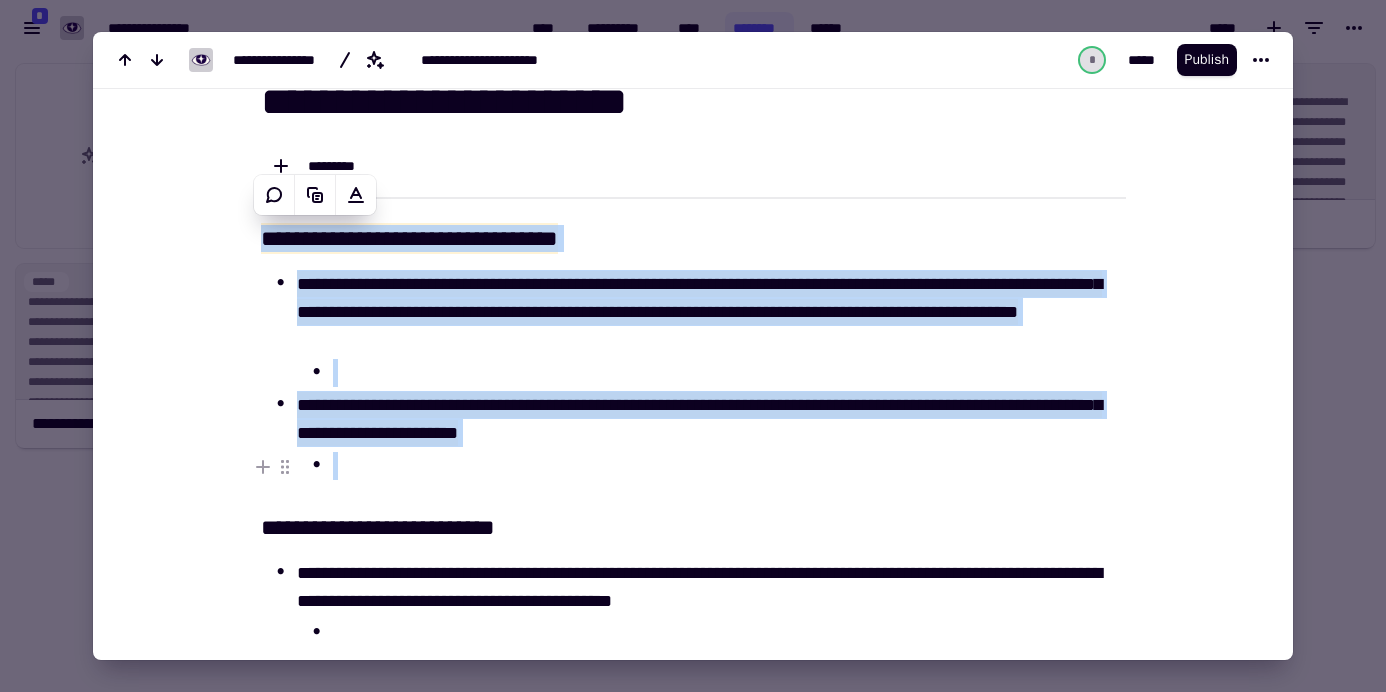 copy on "**********" 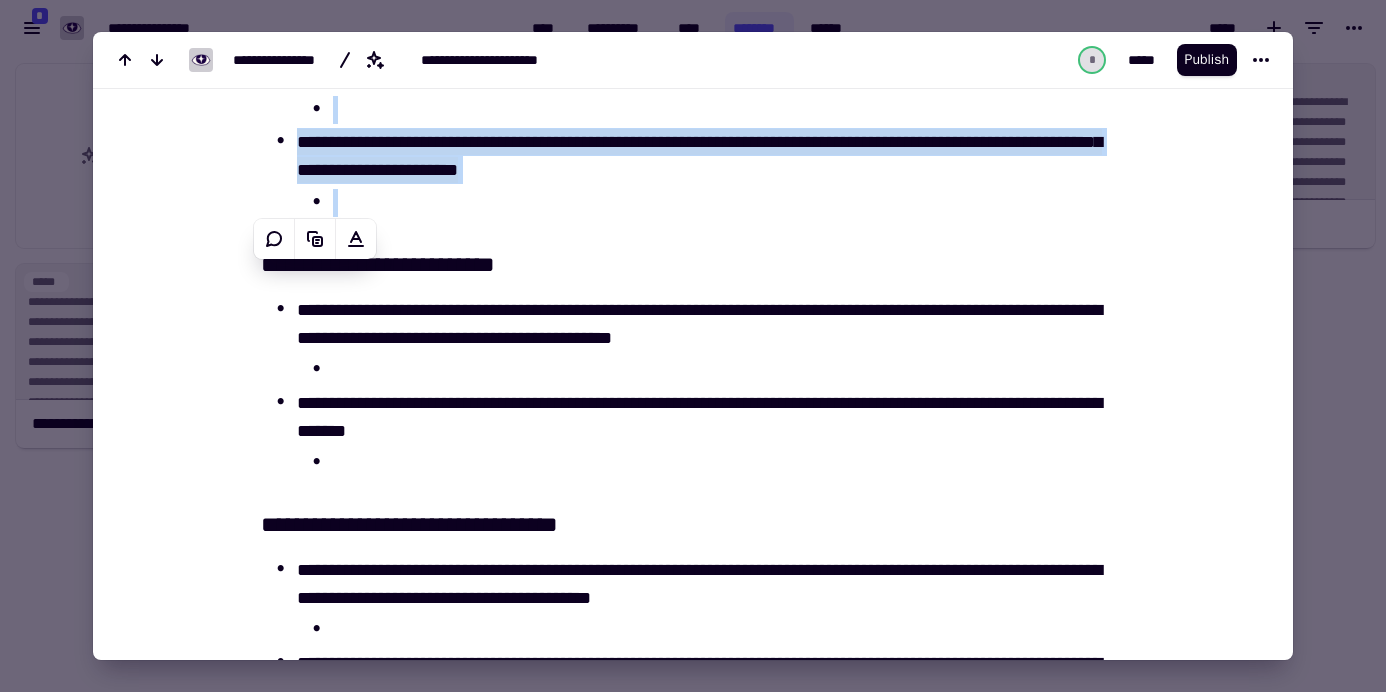 scroll, scrollTop: 374, scrollLeft: 0, axis: vertical 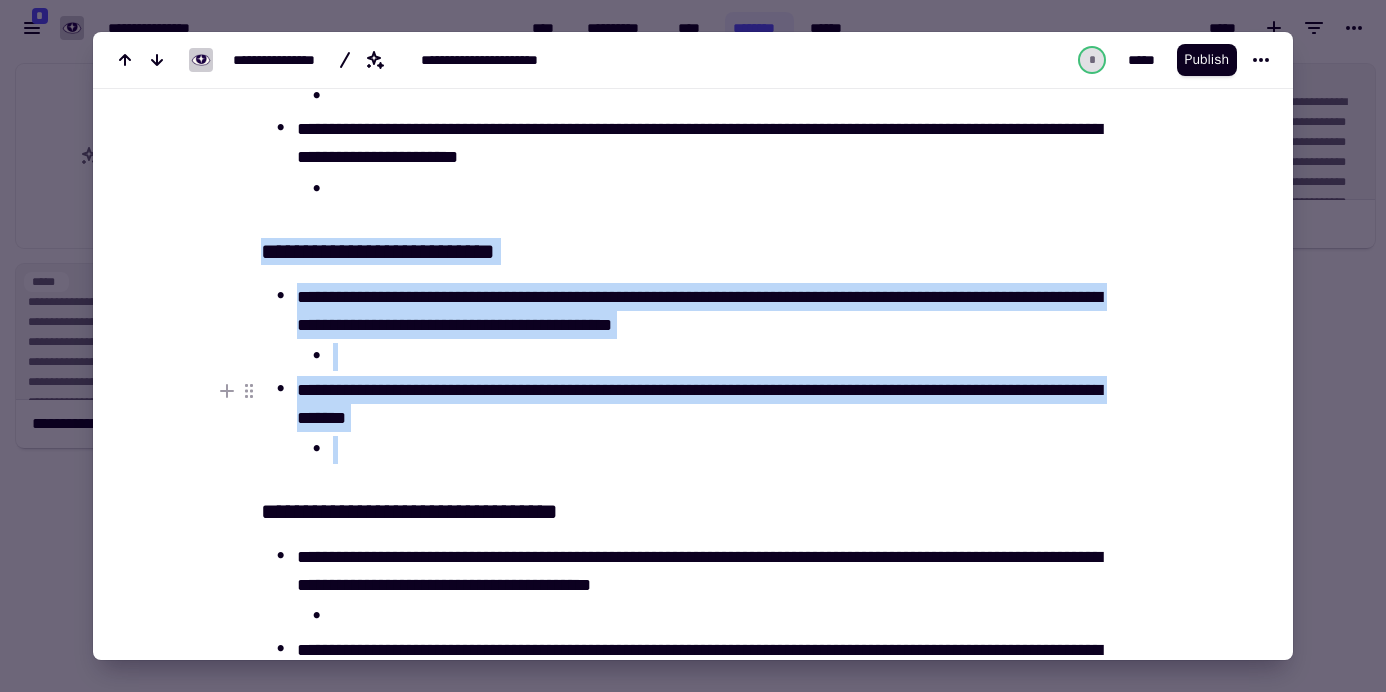 drag, startPoint x: 255, startPoint y: 251, endPoint x: 547, endPoint y: 434, distance: 344.60556 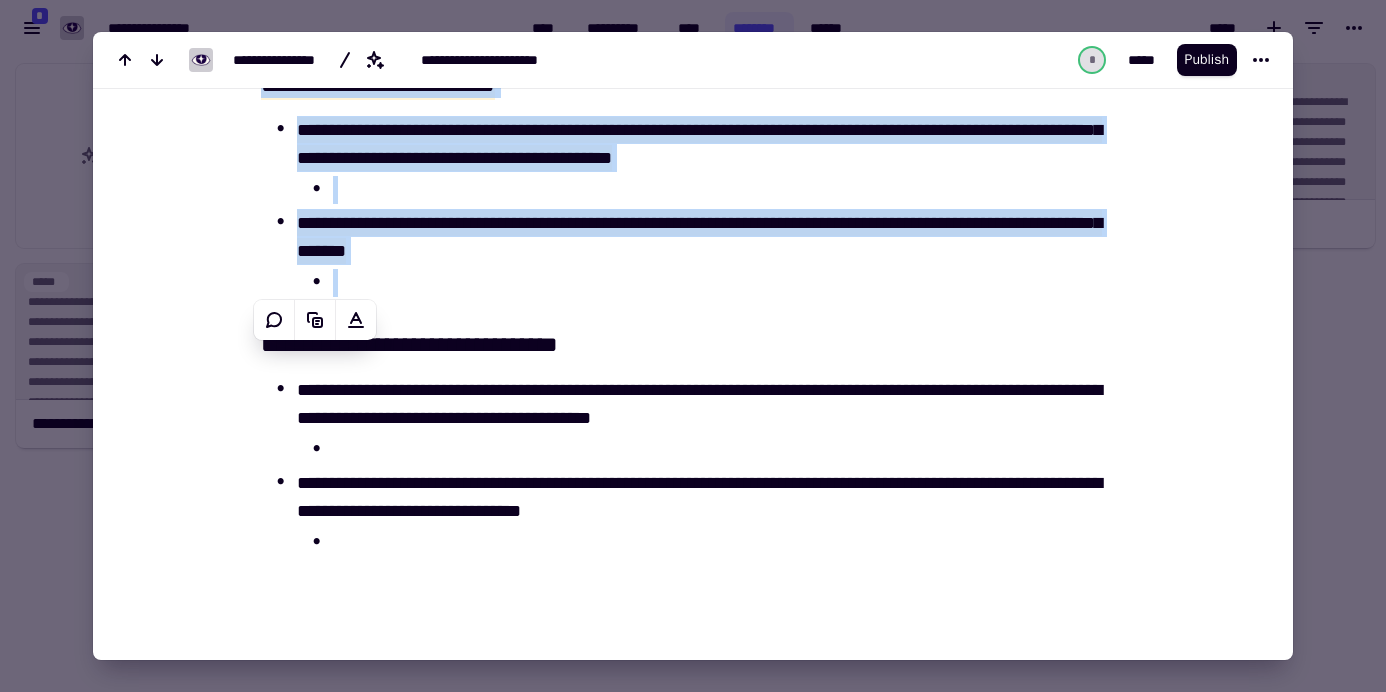 scroll, scrollTop: 545, scrollLeft: 0, axis: vertical 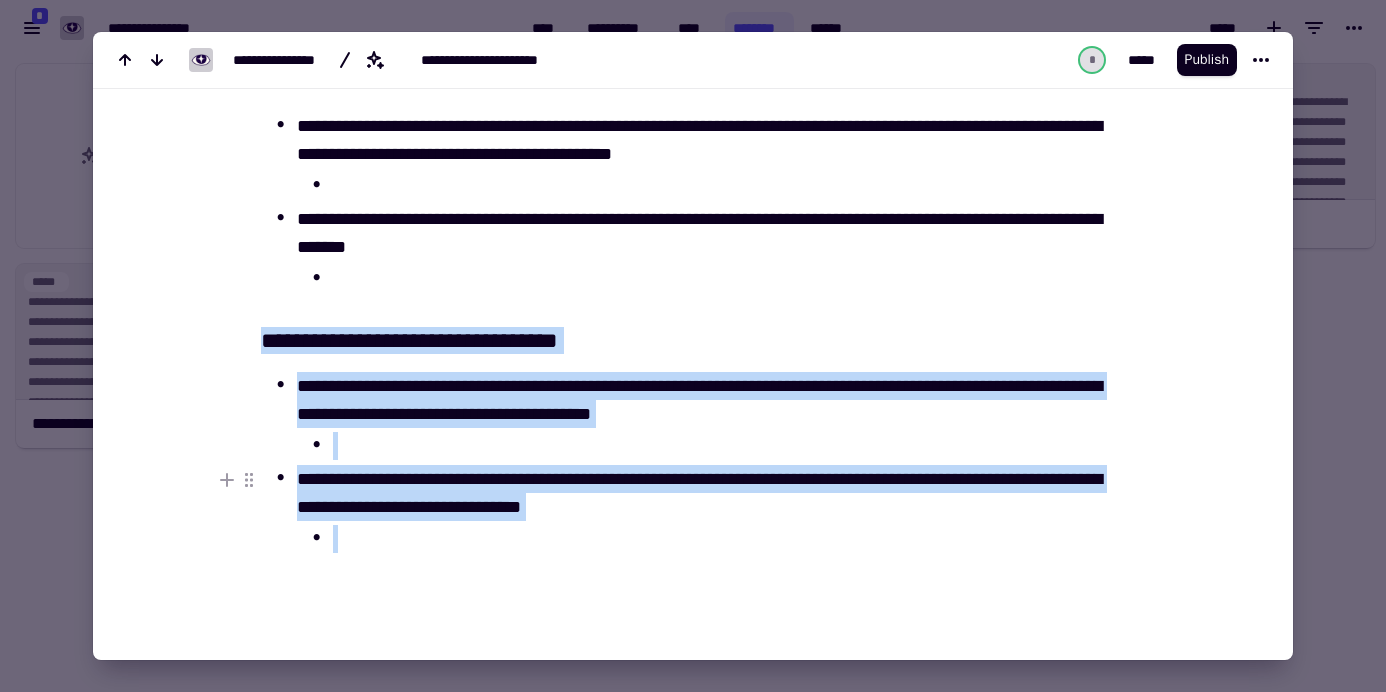 drag, startPoint x: 256, startPoint y: 338, endPoint x: 735, endPoint y: 538, distance: 519.0771 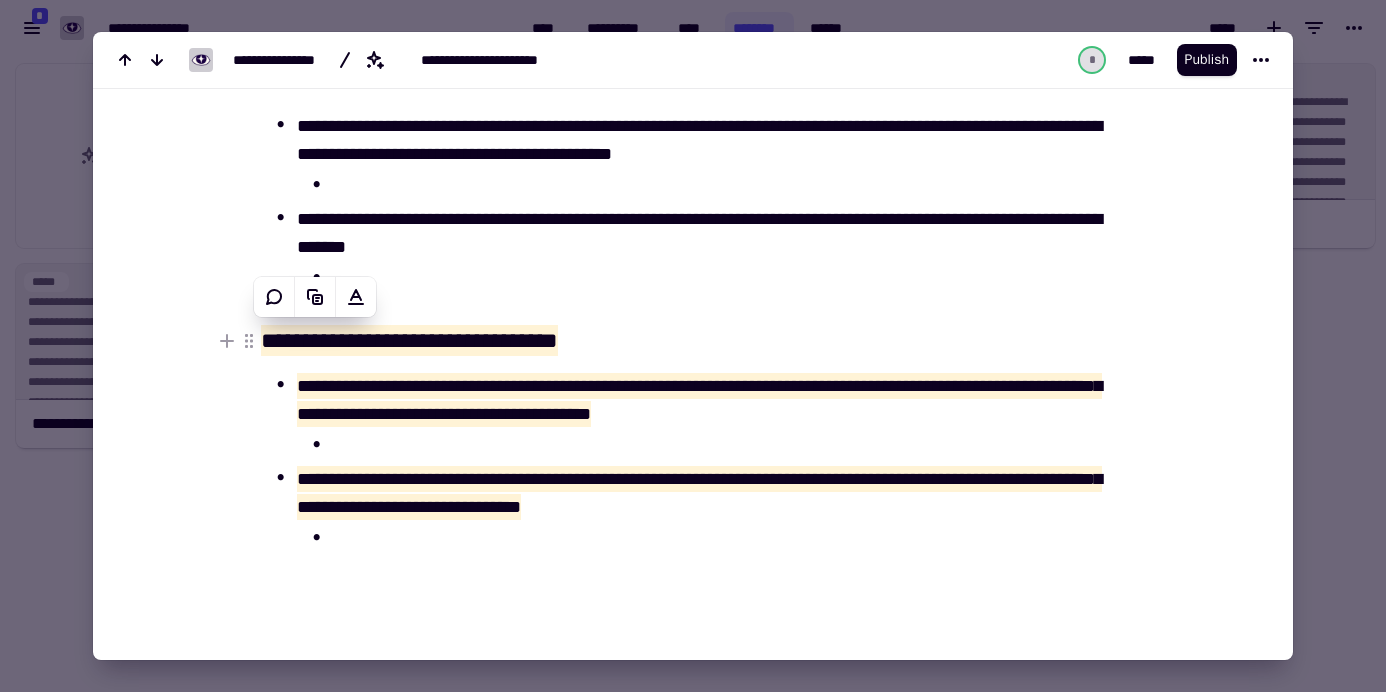 click at bounding box center [693, 346] 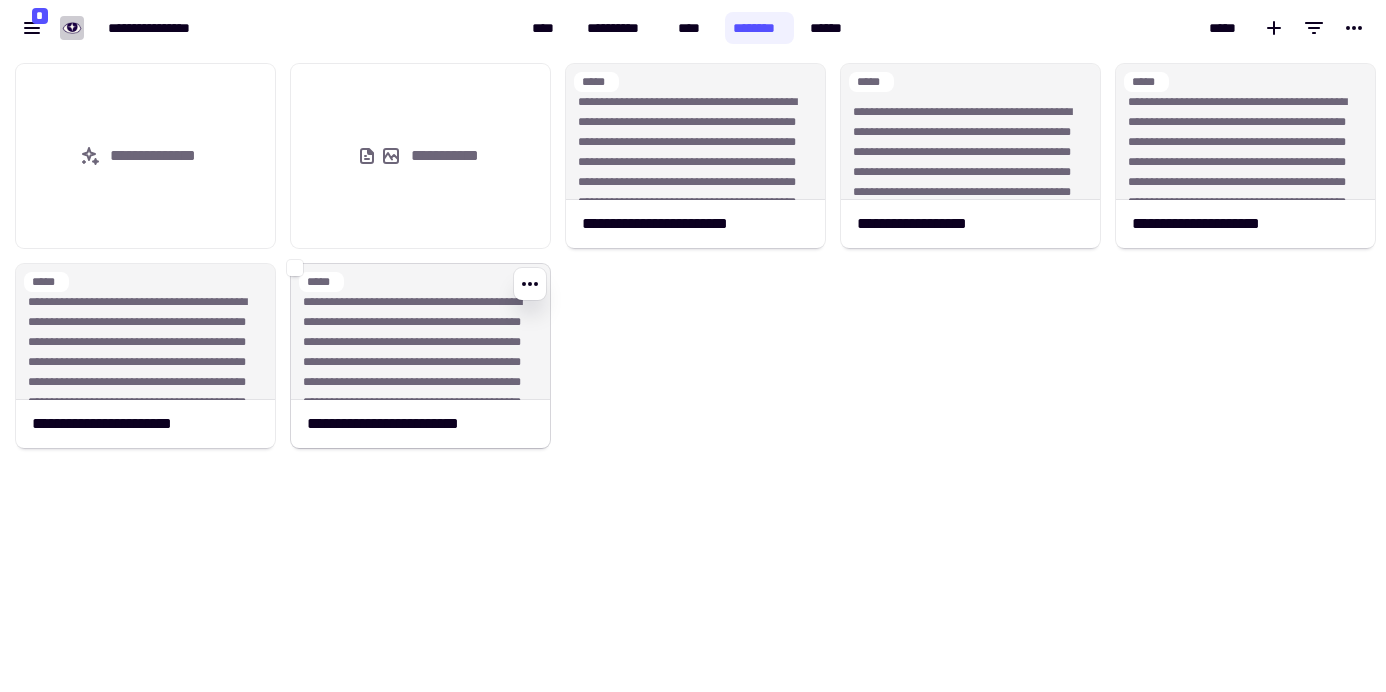 click on "**********" 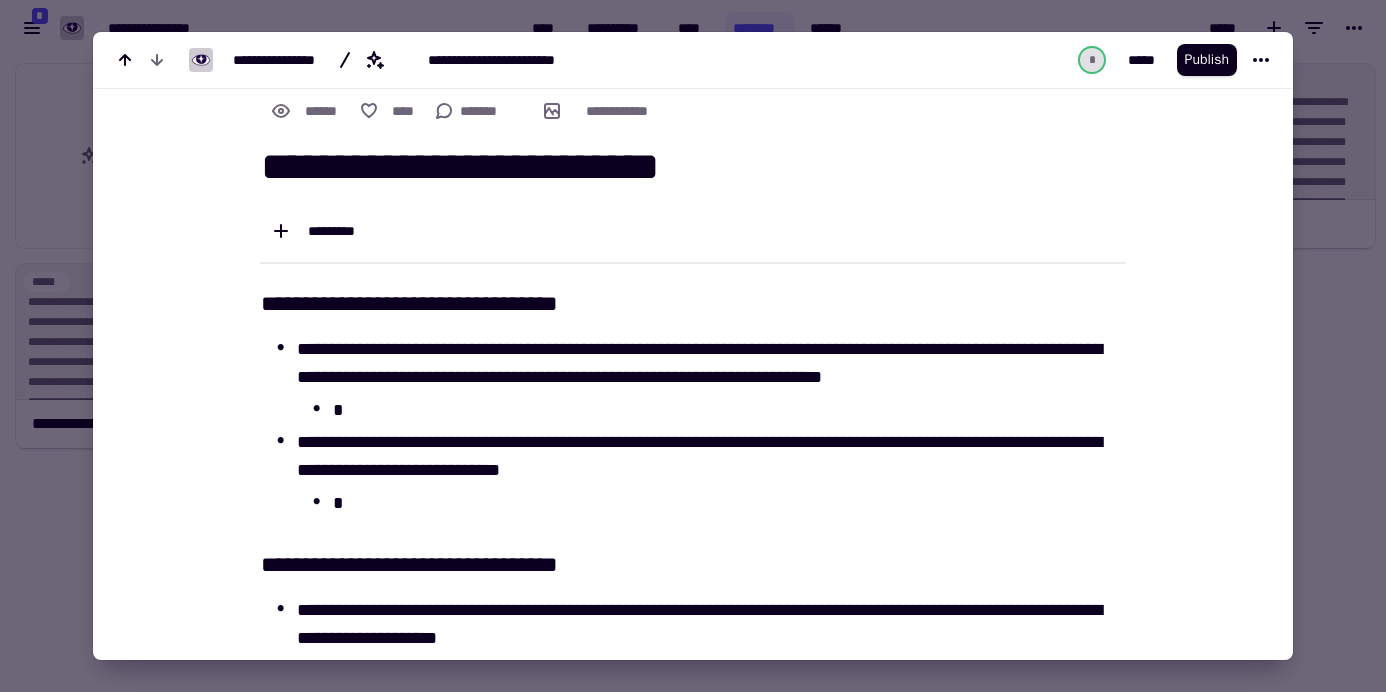 scroll, scrollTop: 0, scrollLeft: 0, axis: both 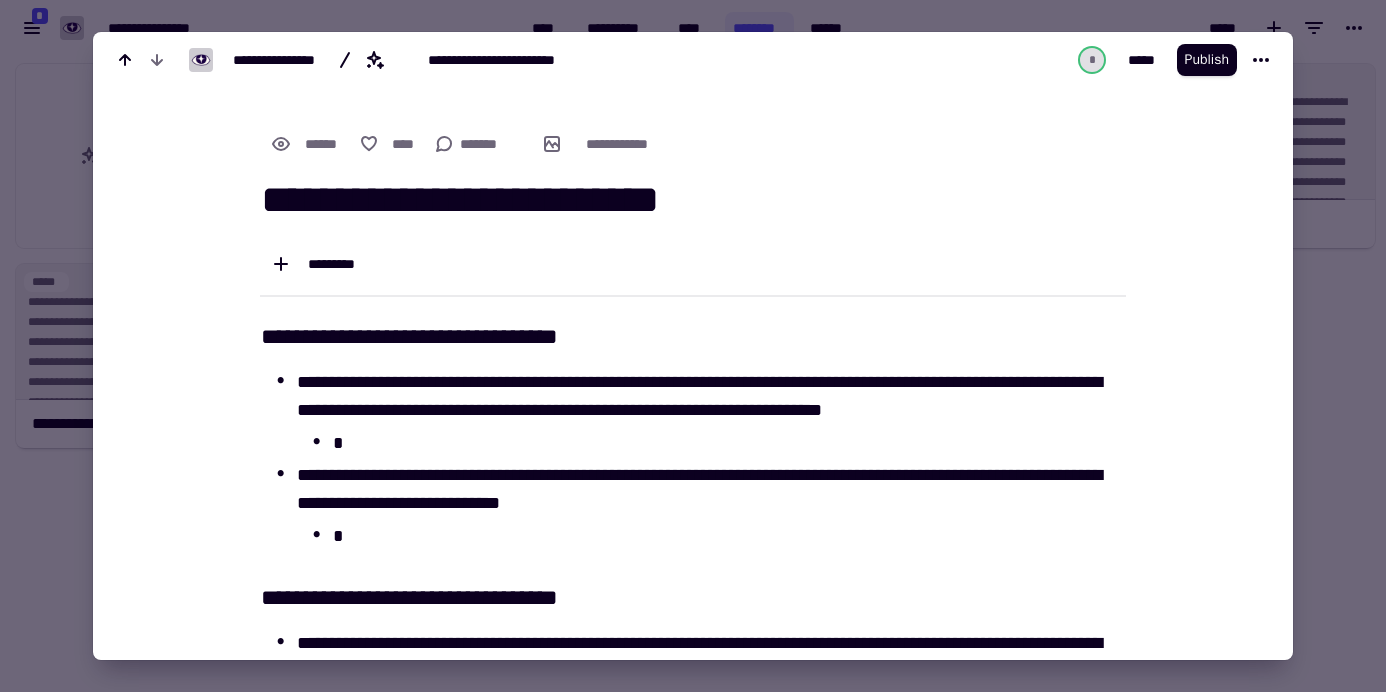 drag, startPoint x: 256, startPoint y: 190, endPoint x: 824, endPoint y: 201, distance: 568.1065 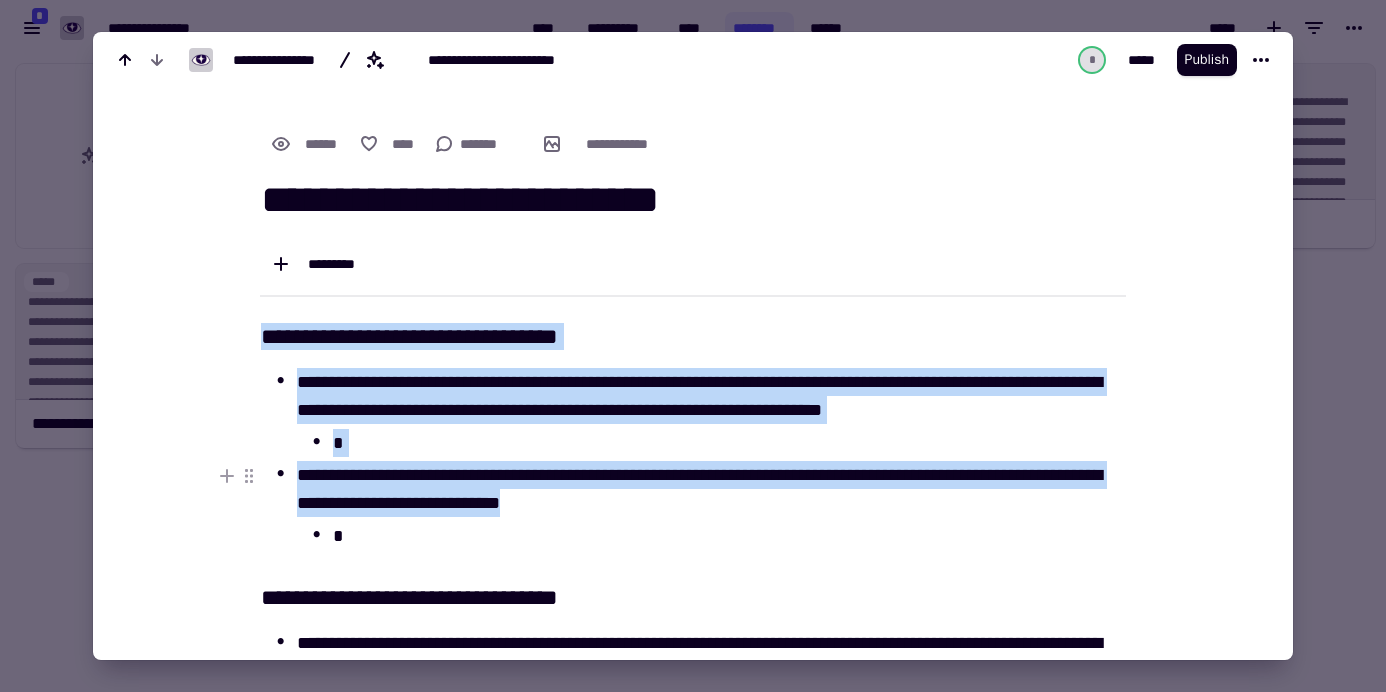 drag, startPoint x: 255, startPoint y: 333, endPoint x: 708, endPoint y: 503, distance: 483.8481 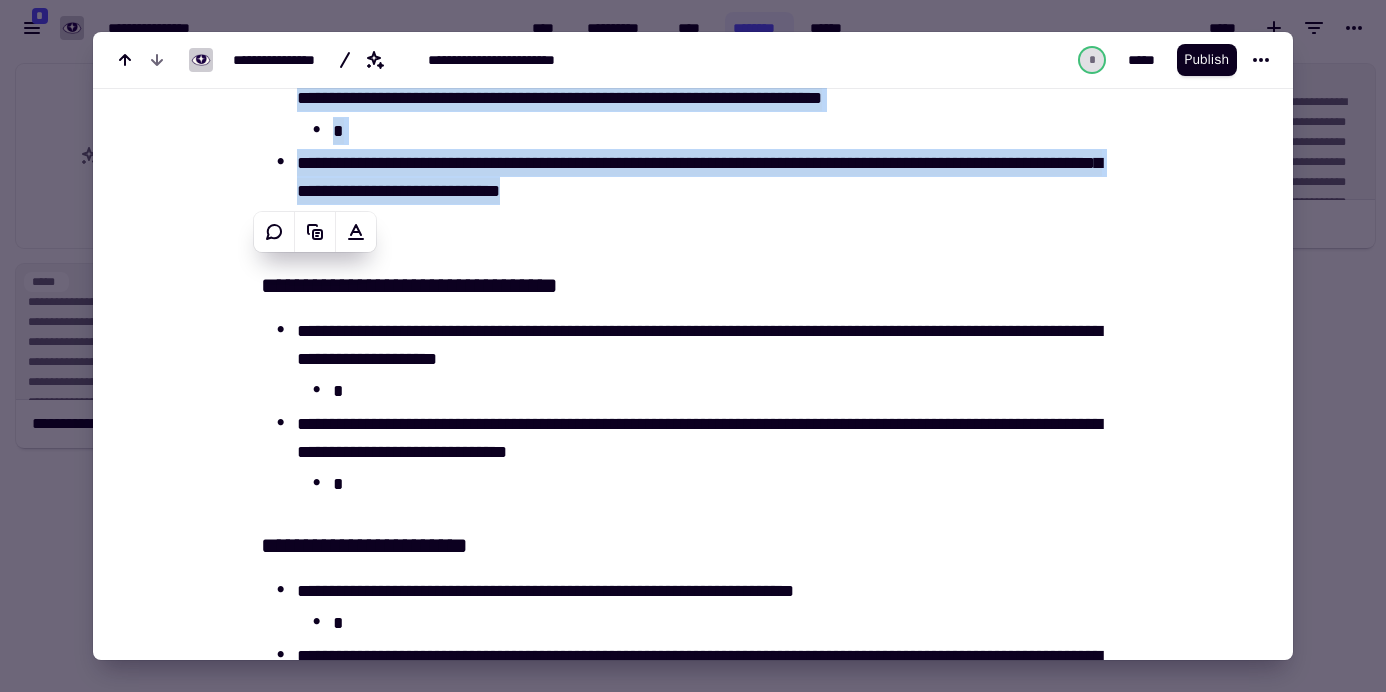 scroll, scrollTop: 317, scrollLeft: 0, axis: vertical 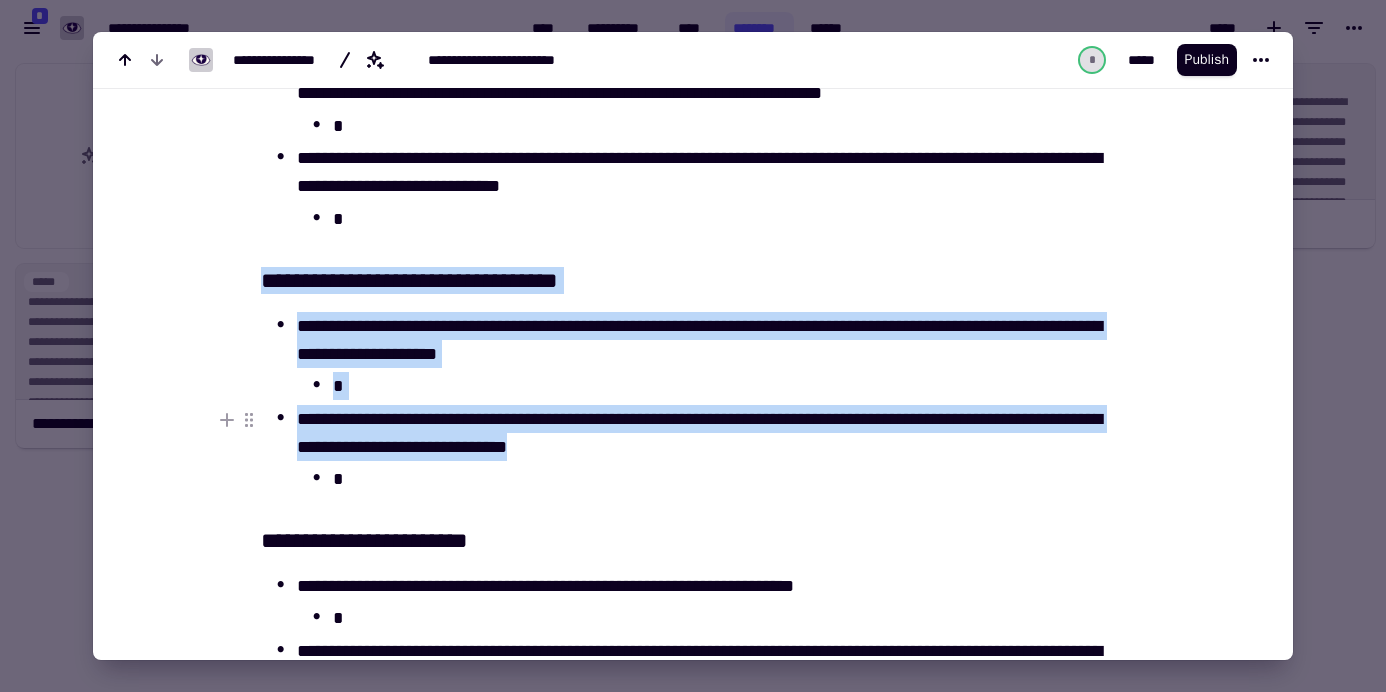 drag, startPoint x: 257, startPoint y: 281, endPoint x: 709, endPoint y: 444, distance: 480.49246 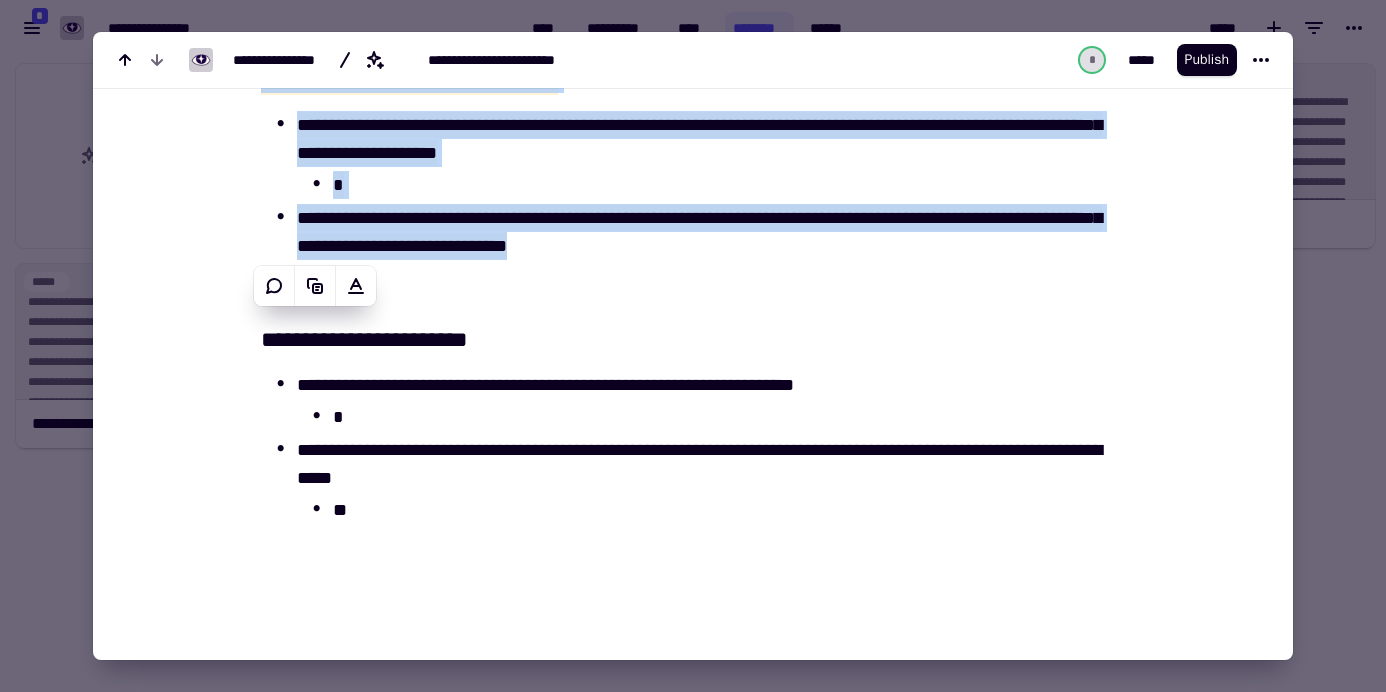 scroll, scrollTop: 520, scrollLeft: 0, axis: vertical 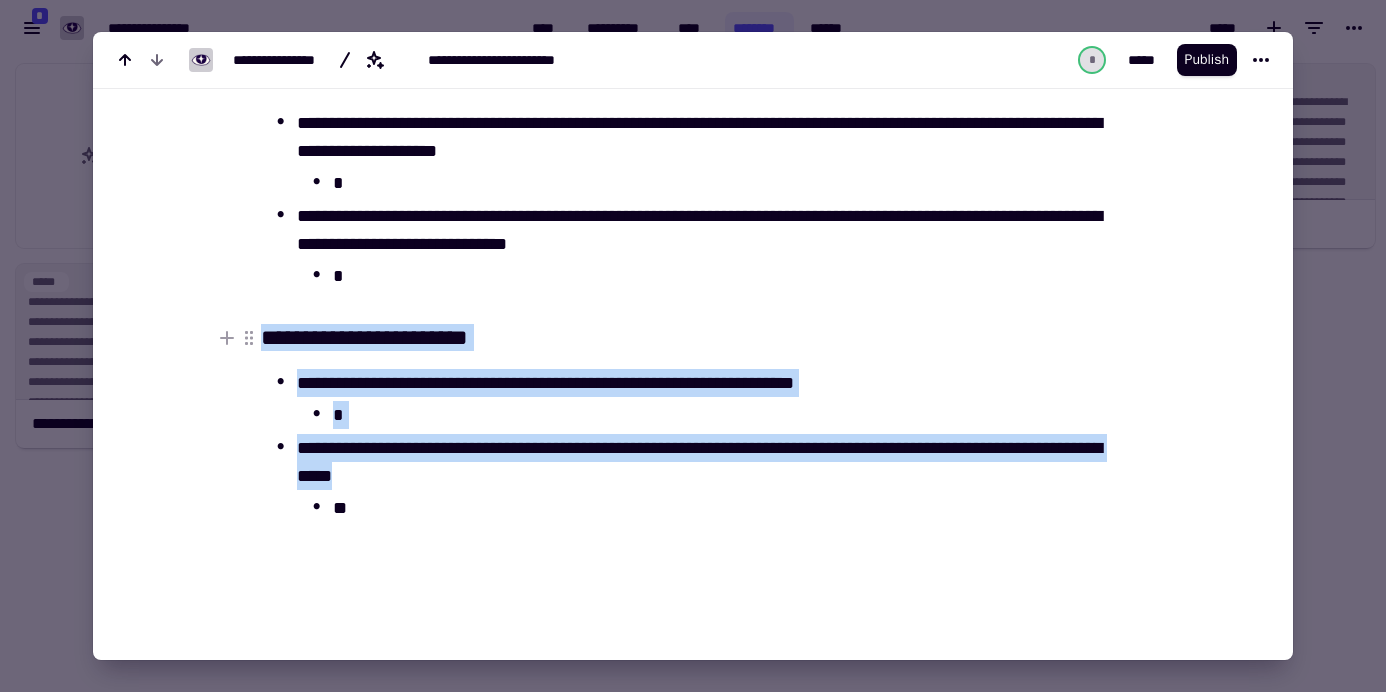 drag, startPoint x: 417, startPoint y: 478, endPoint x: 258, endPoint y: 336, distance: 213.17833 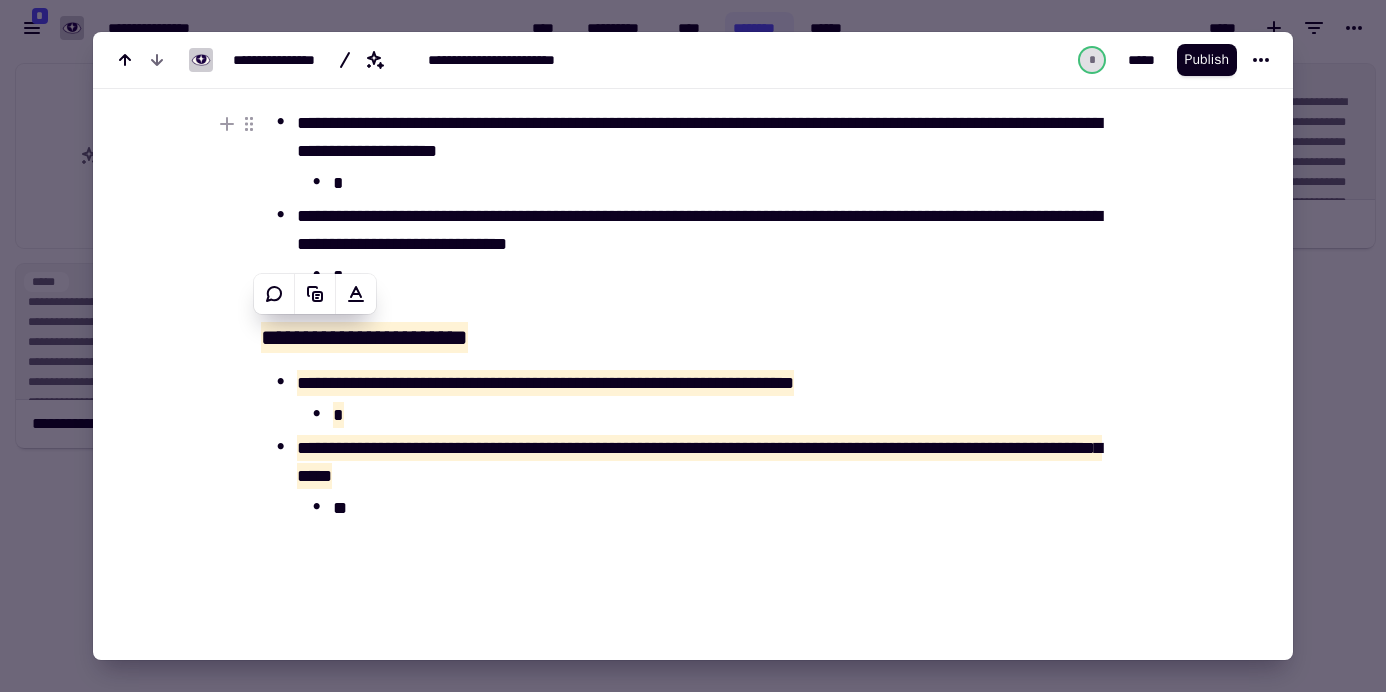 click at bounding box center (693, 346) 